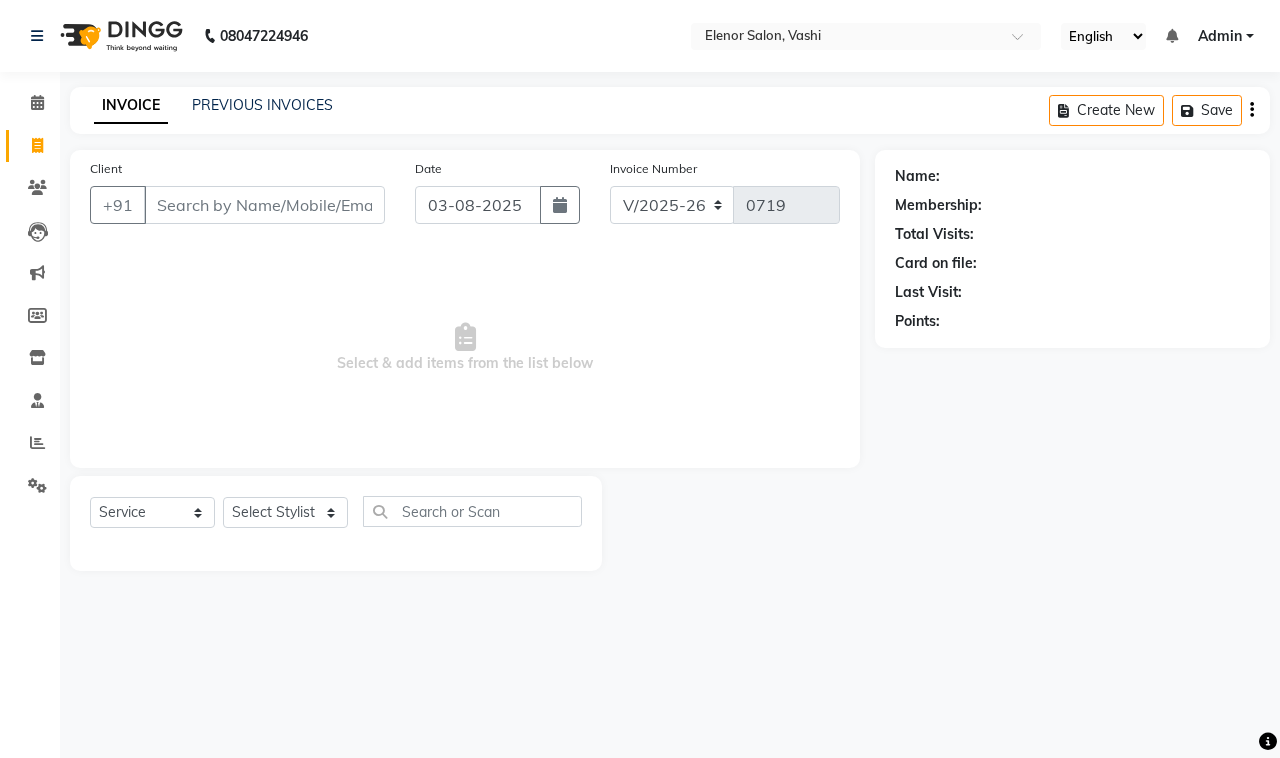 select on "695" 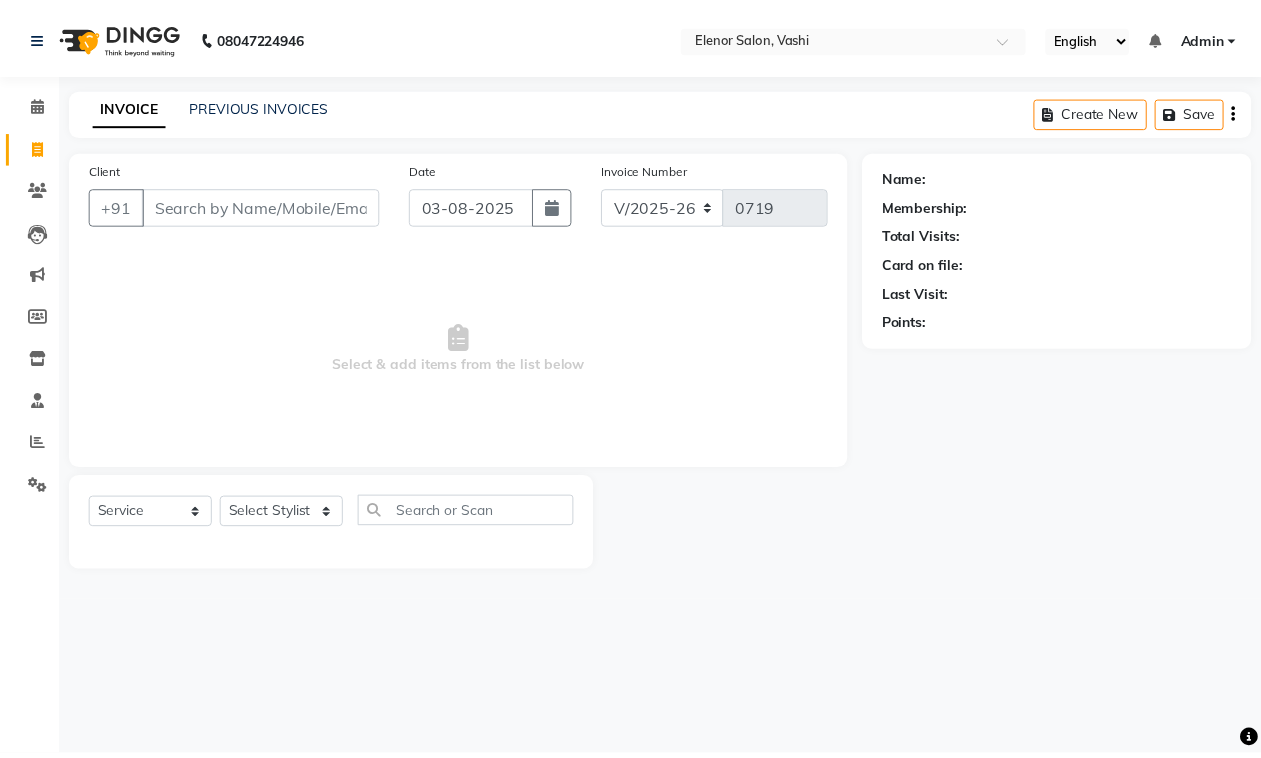 scroll, scrollTop: 0, scrollLeft: 0, axis: both 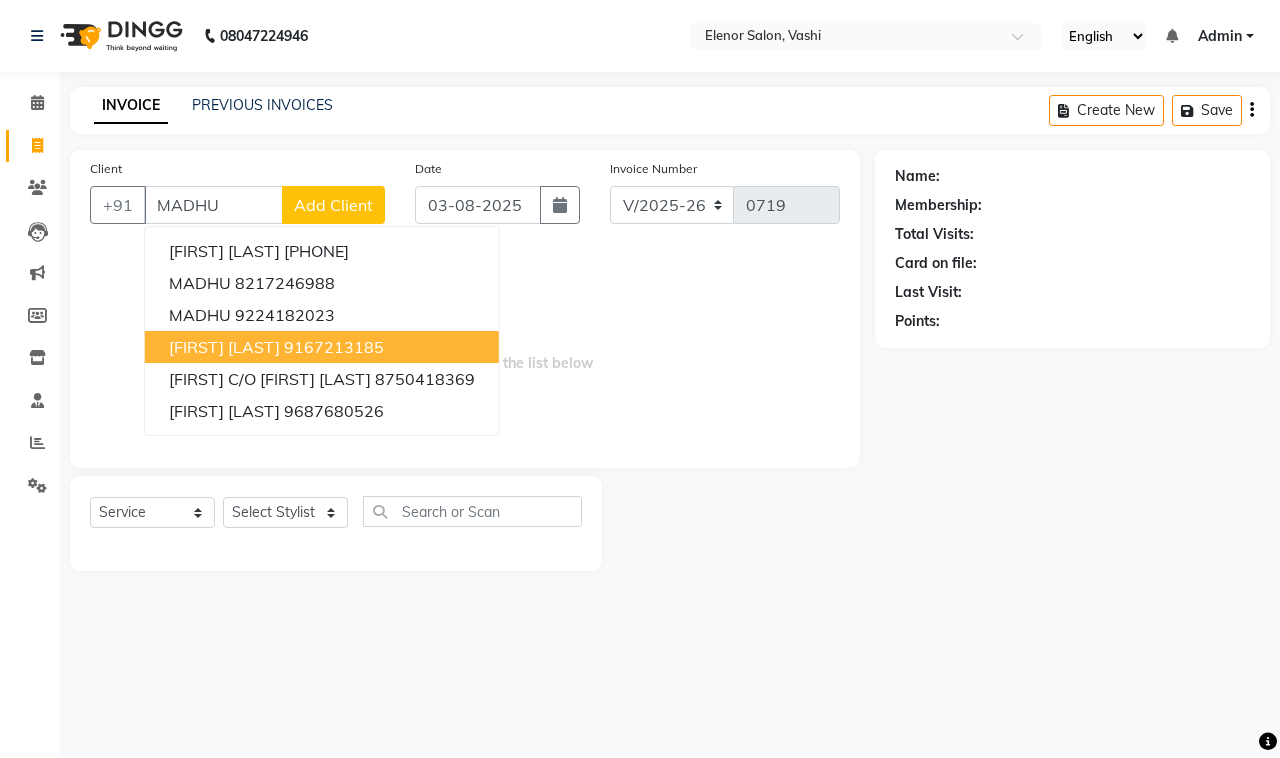 click on "[FIRST] [LAST]" at bounding box center [224, 347] 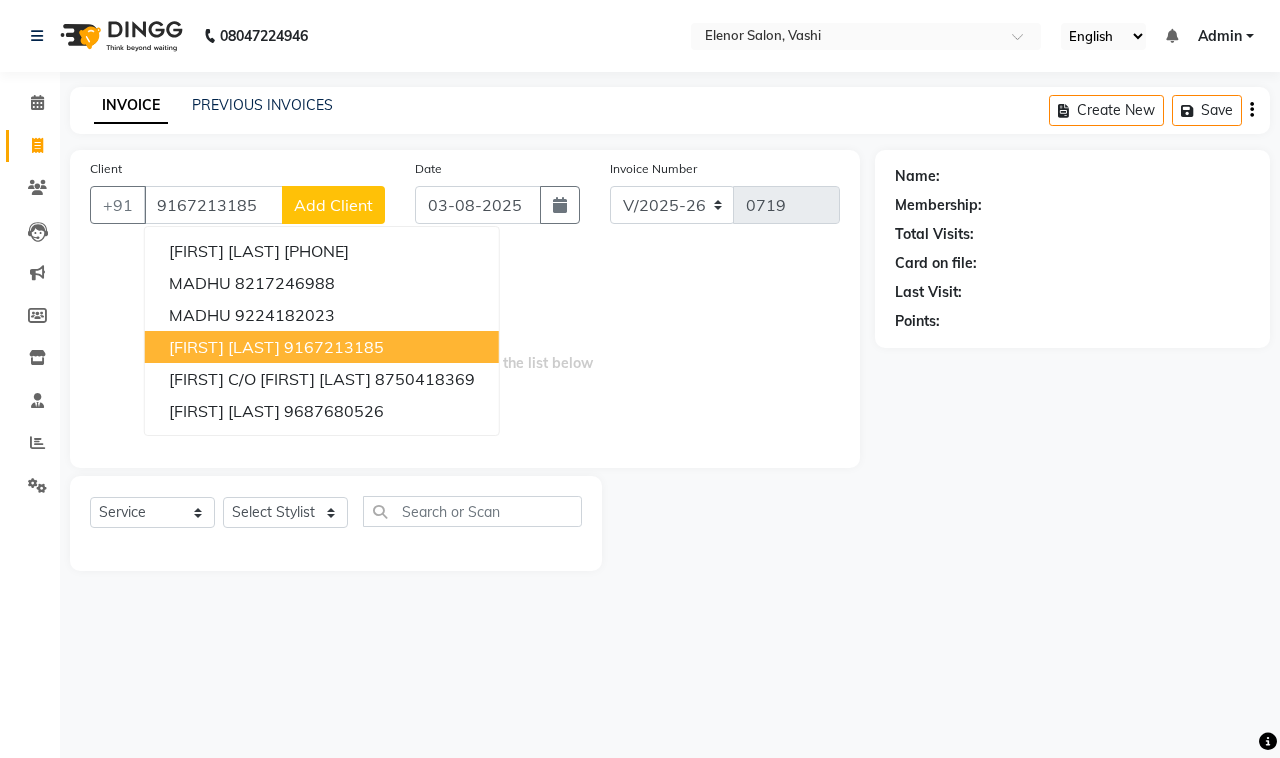 type on "9167213185" 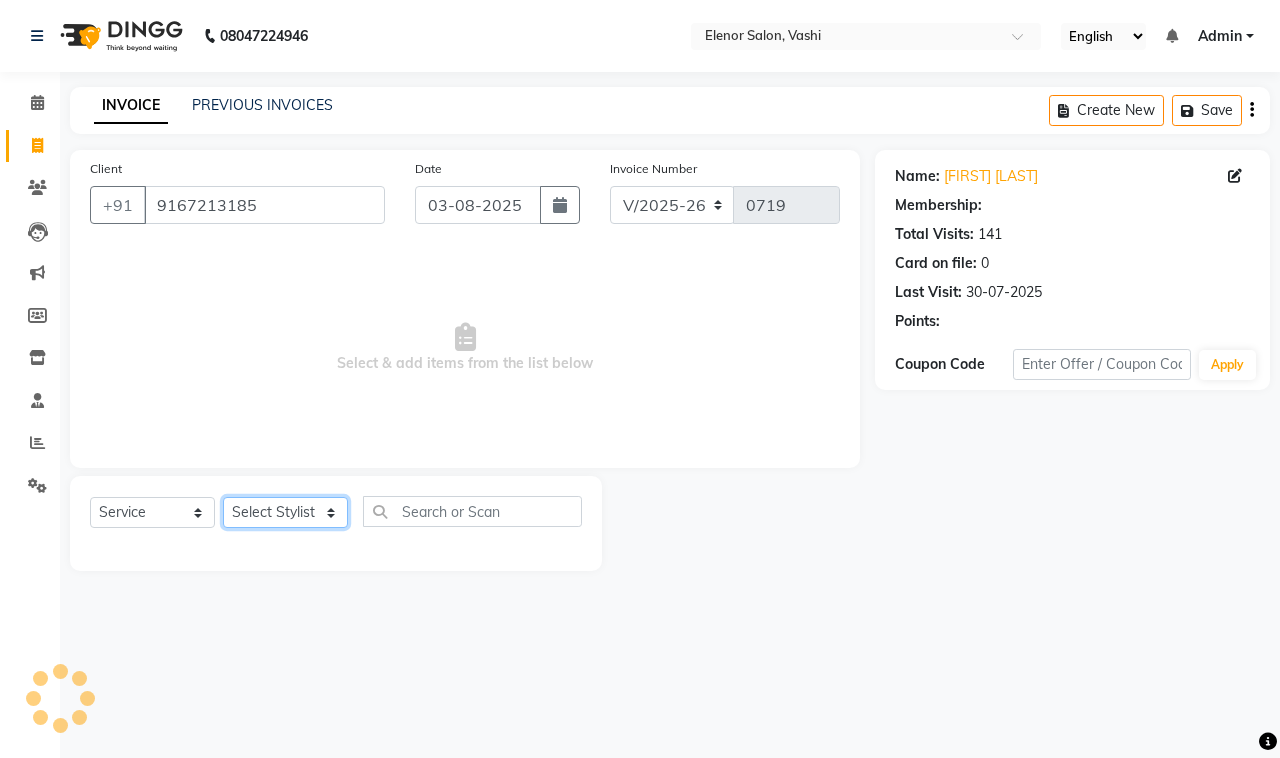 click on "Select Stylist DC Dipika Freelancer Hasan Rehan Salmani  Vinith Zoya Shaikh" 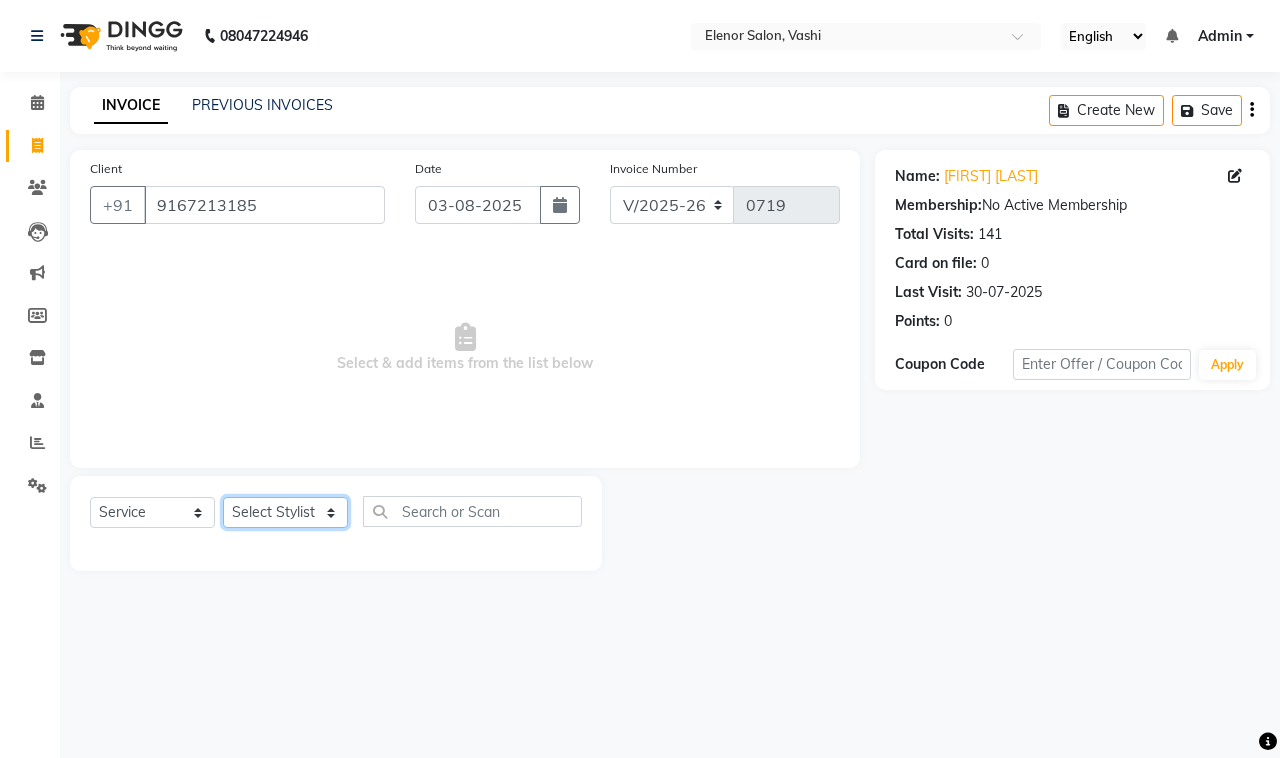 click on "Select Stylist DC Dipika Freelancer Hasan Rehan Salmani  Vinith Zoya Shaikh" 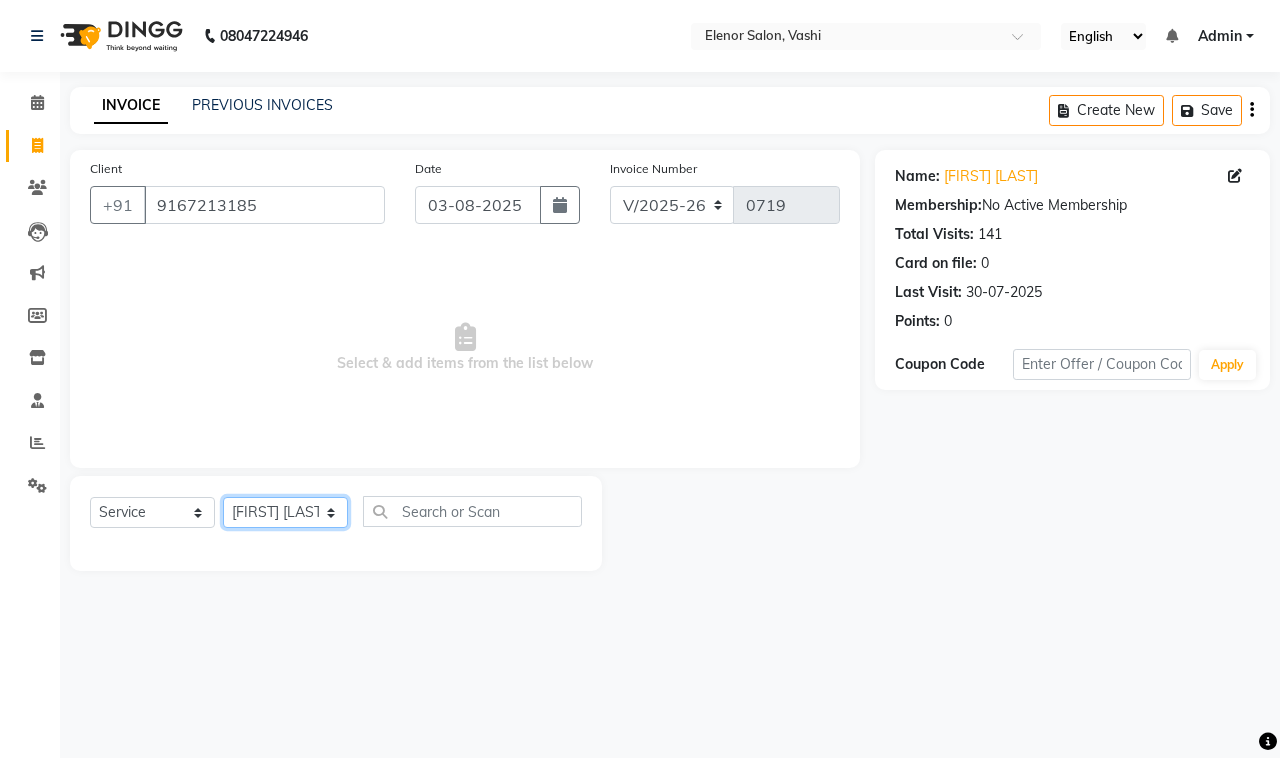 click on "Select Stylist DC Dipika Freelancer Hasan Rehan Salmani  Vinith Zoya Shaikh" 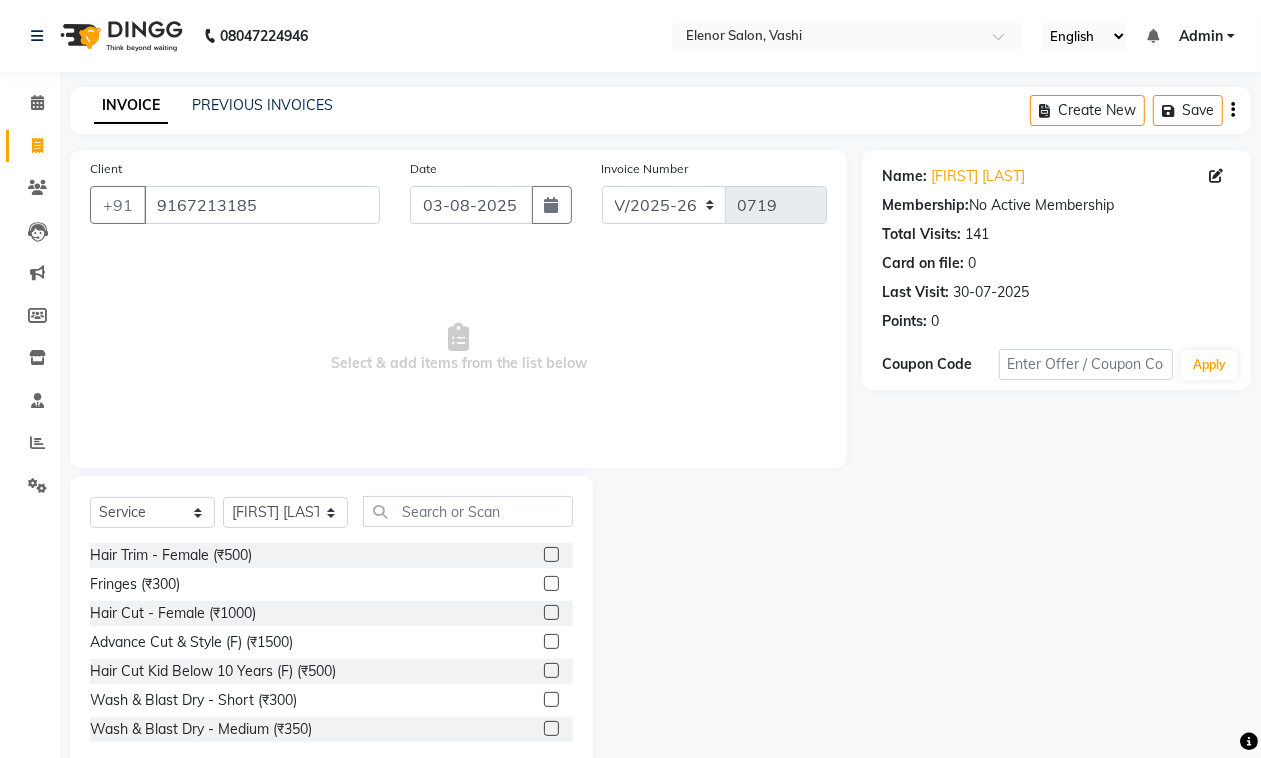 click on "Select Service Product Membership Package Voucher Prepaid Gift Card Select Stylist DC Dipika Freelancer Hasan Rehan Salmani [FIRST] [LAST] Hair Trim - Female (₹500) Fringes (₹300) Hair Cut - Female (₹1000) Advance Cut & Style (F) (₹1500) Hair Cut Kid Below 10 Years (F) (₹500) Wash & Blast Dry - Short (₹300) Wash & Blast Dry - Medium (₹350) Wash & Blast Dry - Long (₹400) Blow Dry - Short (₹550) Blow Dry - Medium (₹650) Blow Dry - Long (₹750) Wash & Blow Dry - Short (₹700) Wash & Blow Dry - Medium (₹800) Wash & Blow Dry - Long (₹900) Ironing - Short (₹650) Ironing - Medium (₹750) Ironing - Long (₹850) Tongs - Short (₹850) Tongs - Medium (₹950) Tongs - Long (₹1000) Crimping - Short (₹850) Crimping - Medium (₹950) Crimping - Long (₹1000) Wash For Oiled Hair/Sulphate Free (₹150) Wash For Oiled Hair/Sulphate Extra Length (₹250) EXTRA AMOUNT FOR ADDITIONAL SERVICE (₹1) Tinsel (Hair sparkling) (₹120) Venue Charges (₹0)" 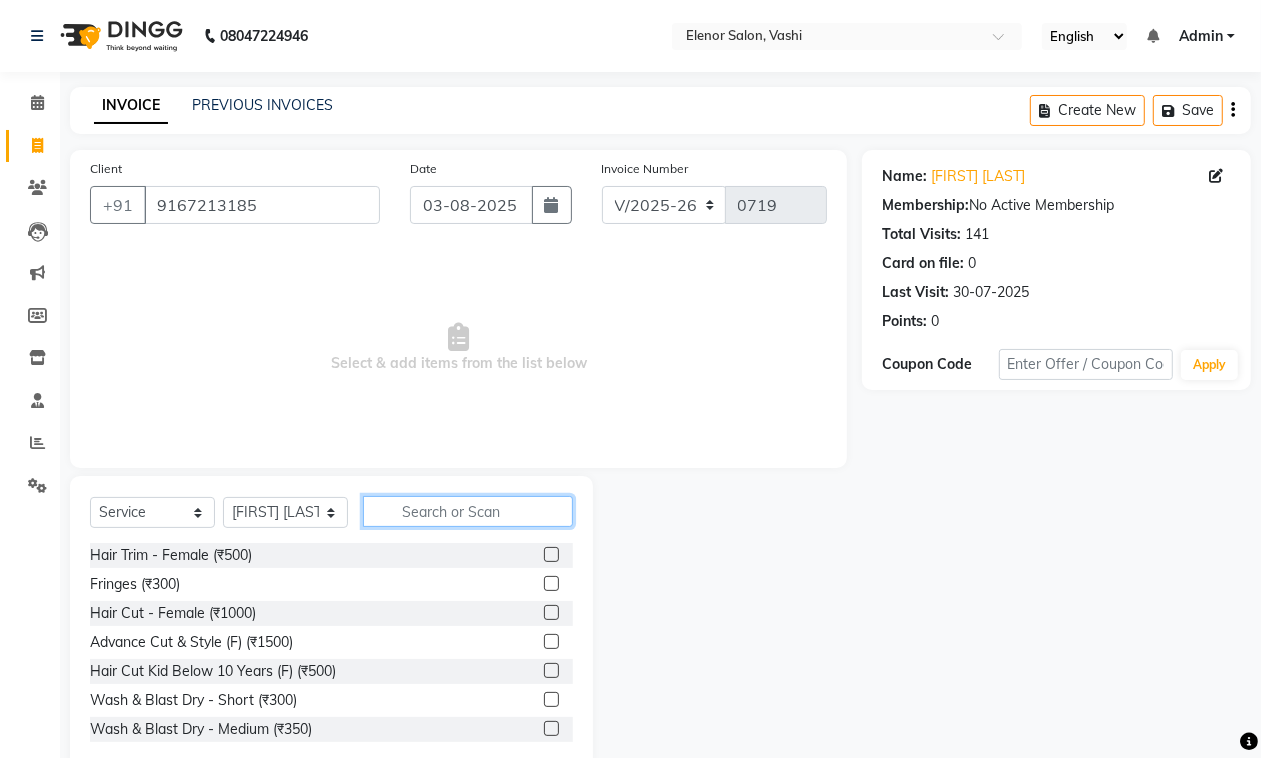 click 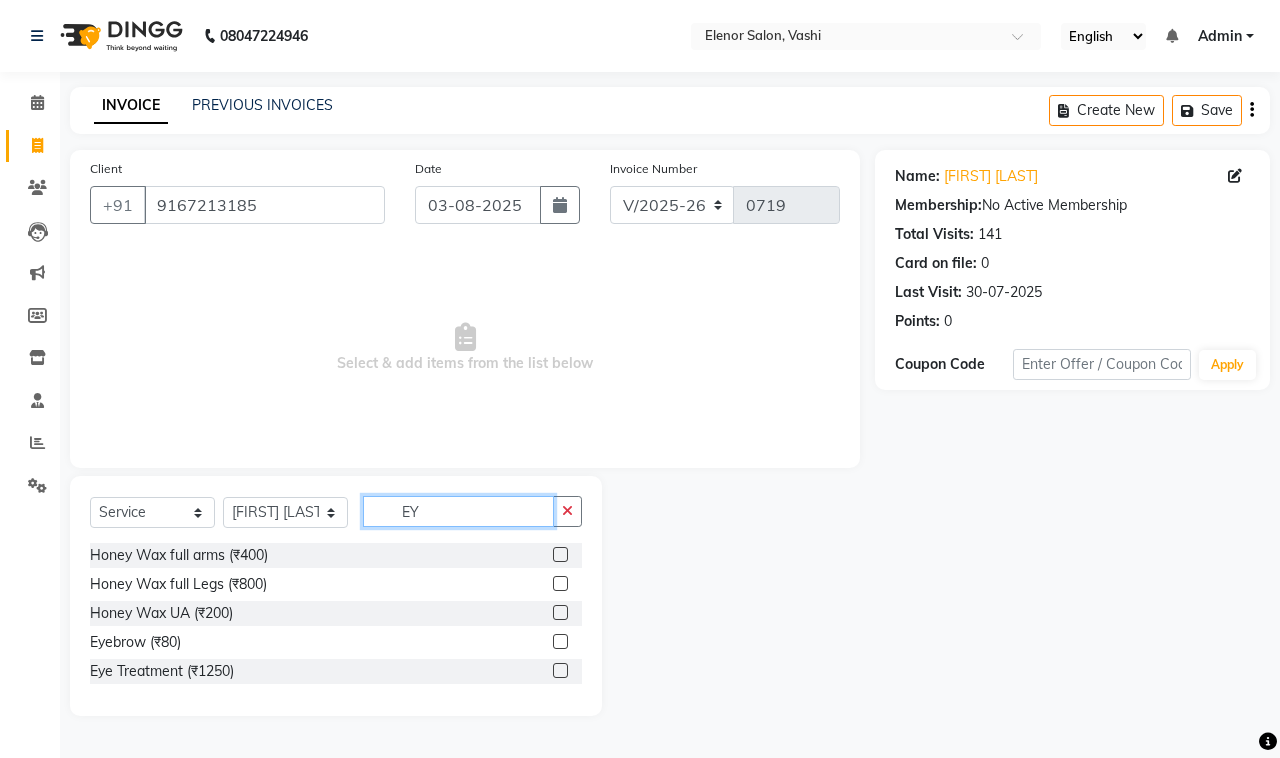 type on "EY" 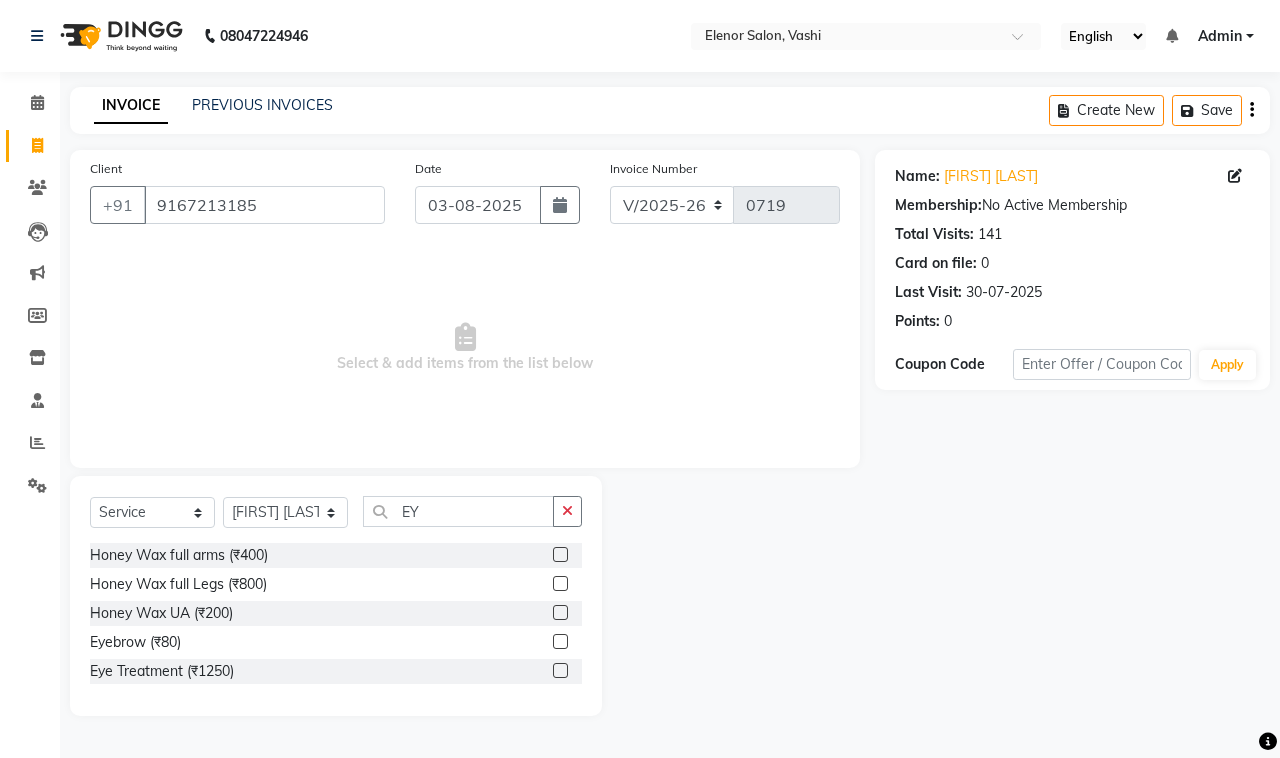 click 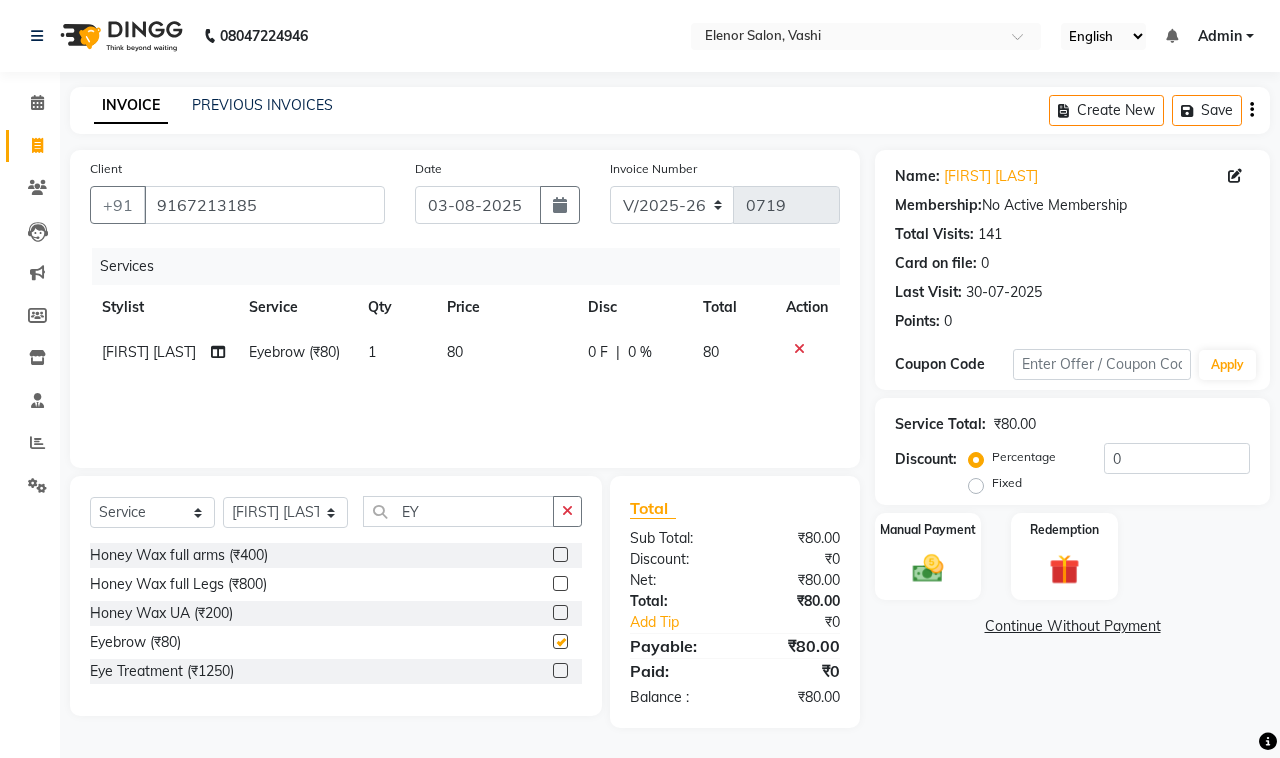 checkbox on "false" 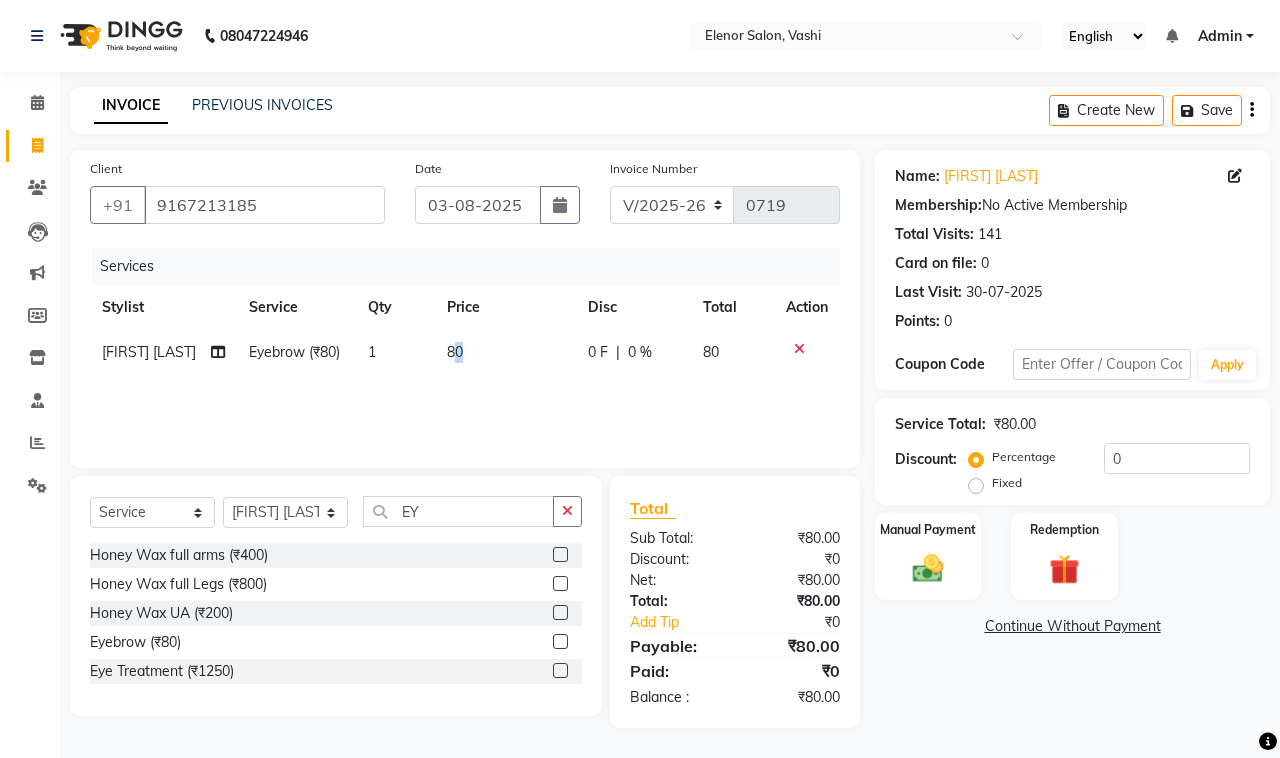 click on "80" 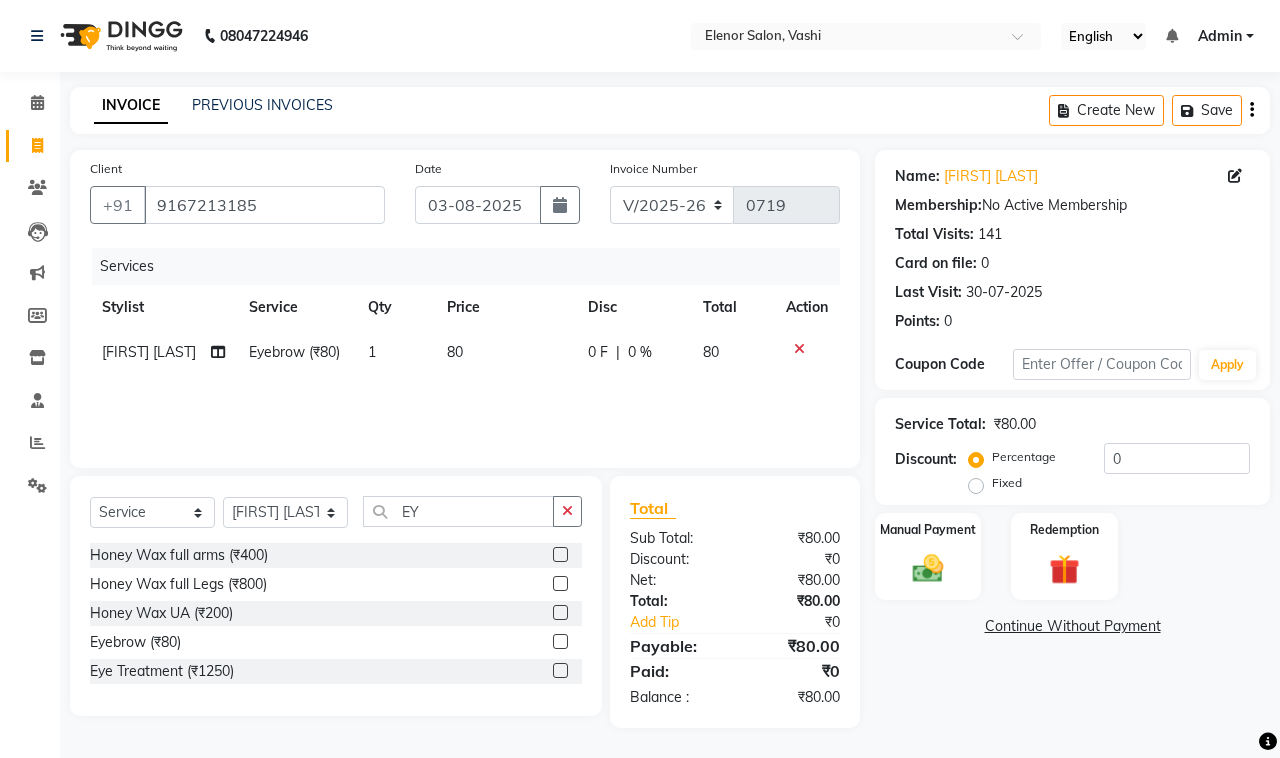 select on "10404" 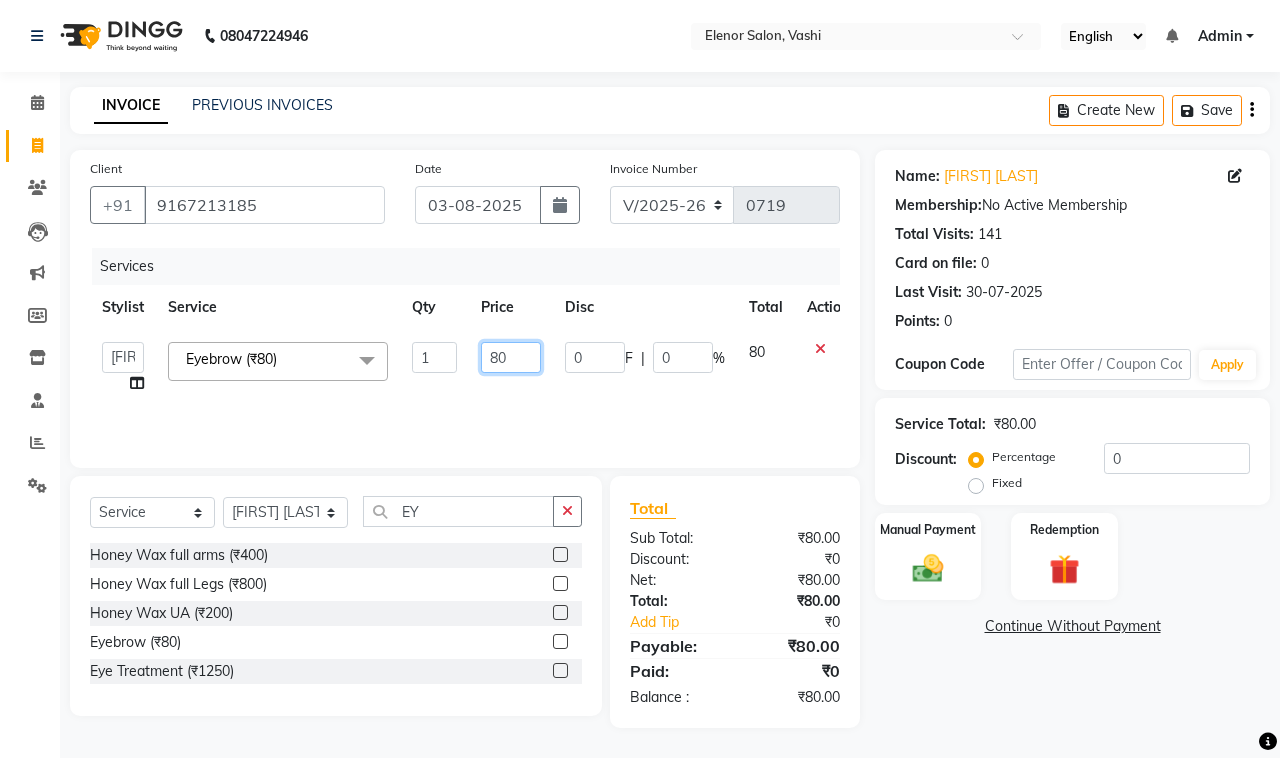 click on "80" 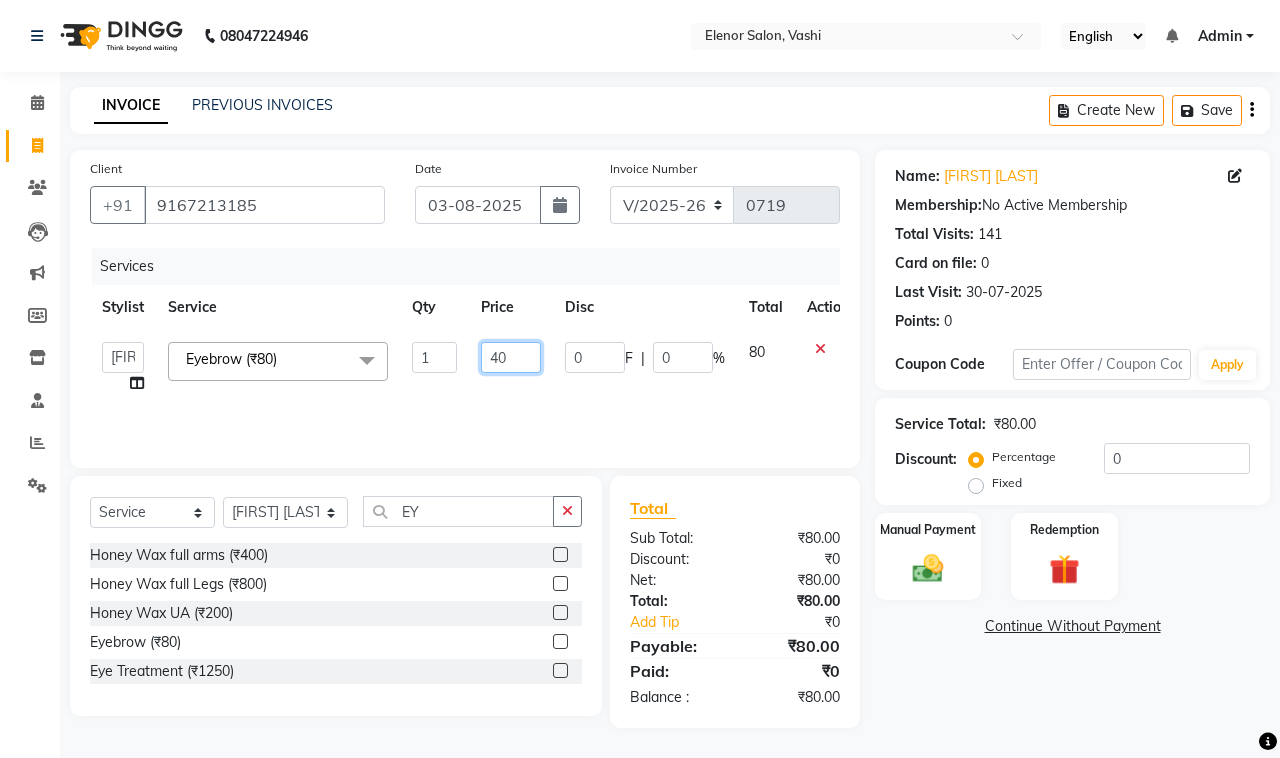 type on "400" 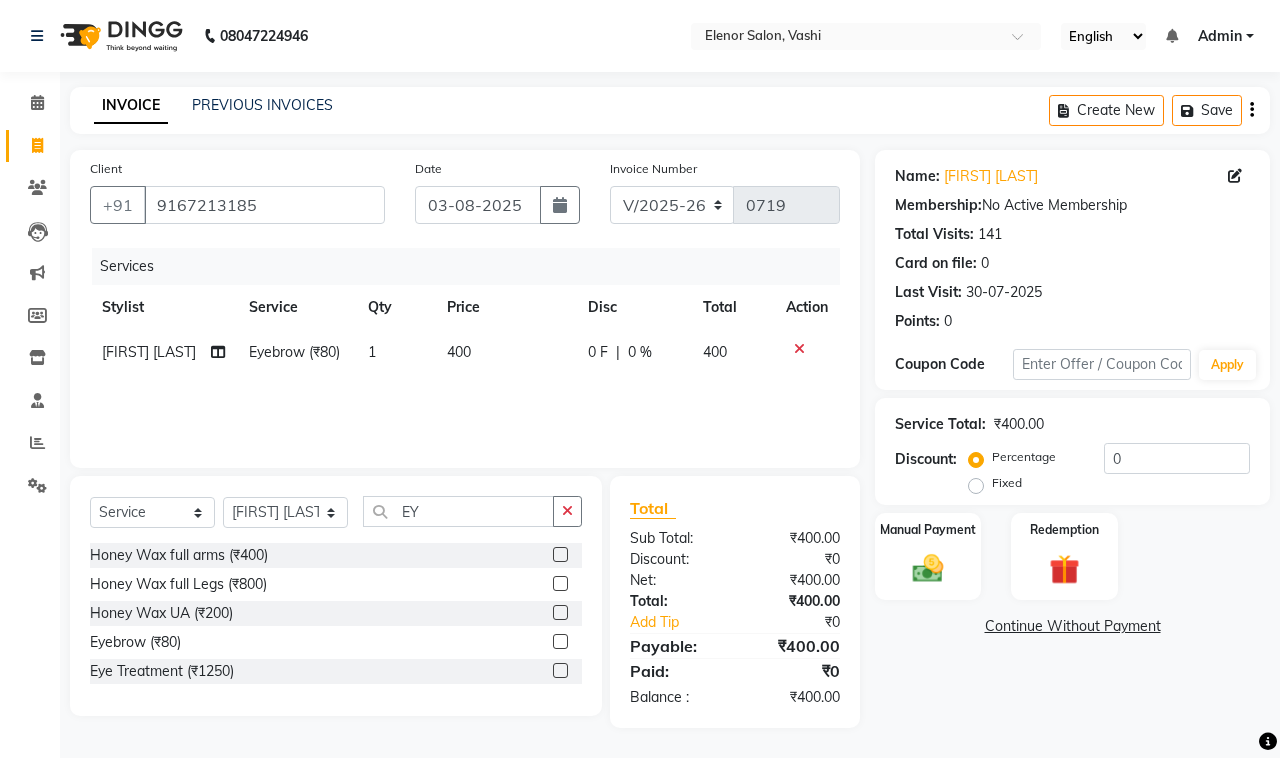 click on "Services Stylist Service Qty Price Disc Total Action [FIRST] [LAST] Eyebrow (₹80) 1 400 0 F | 0 % 400" 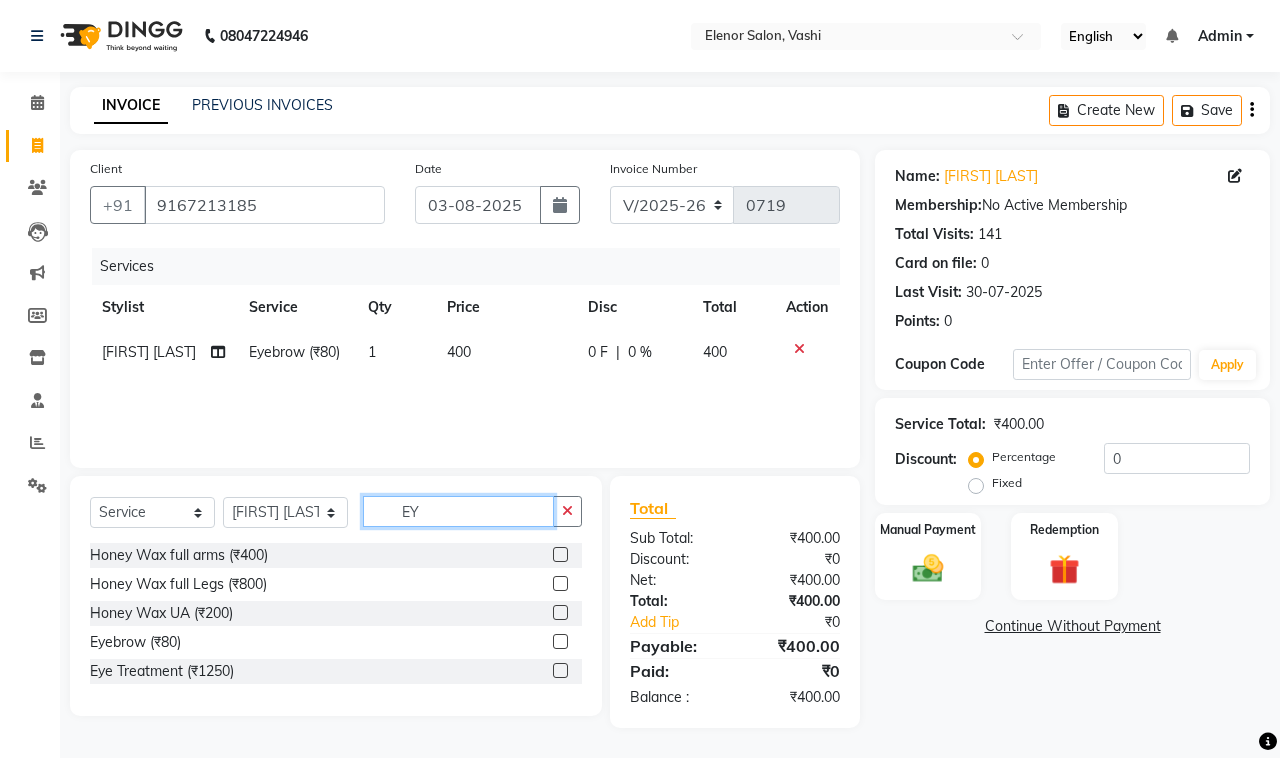 click on "EY" 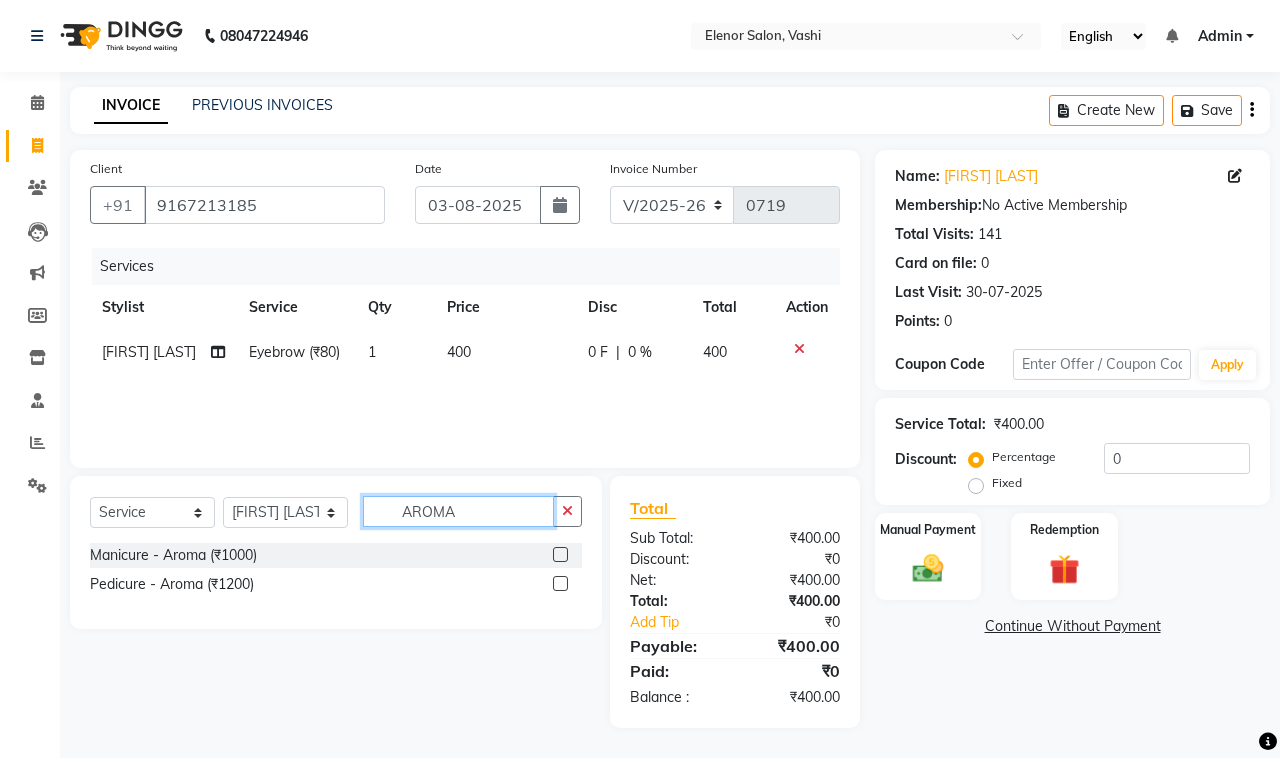 type on "AROMA" 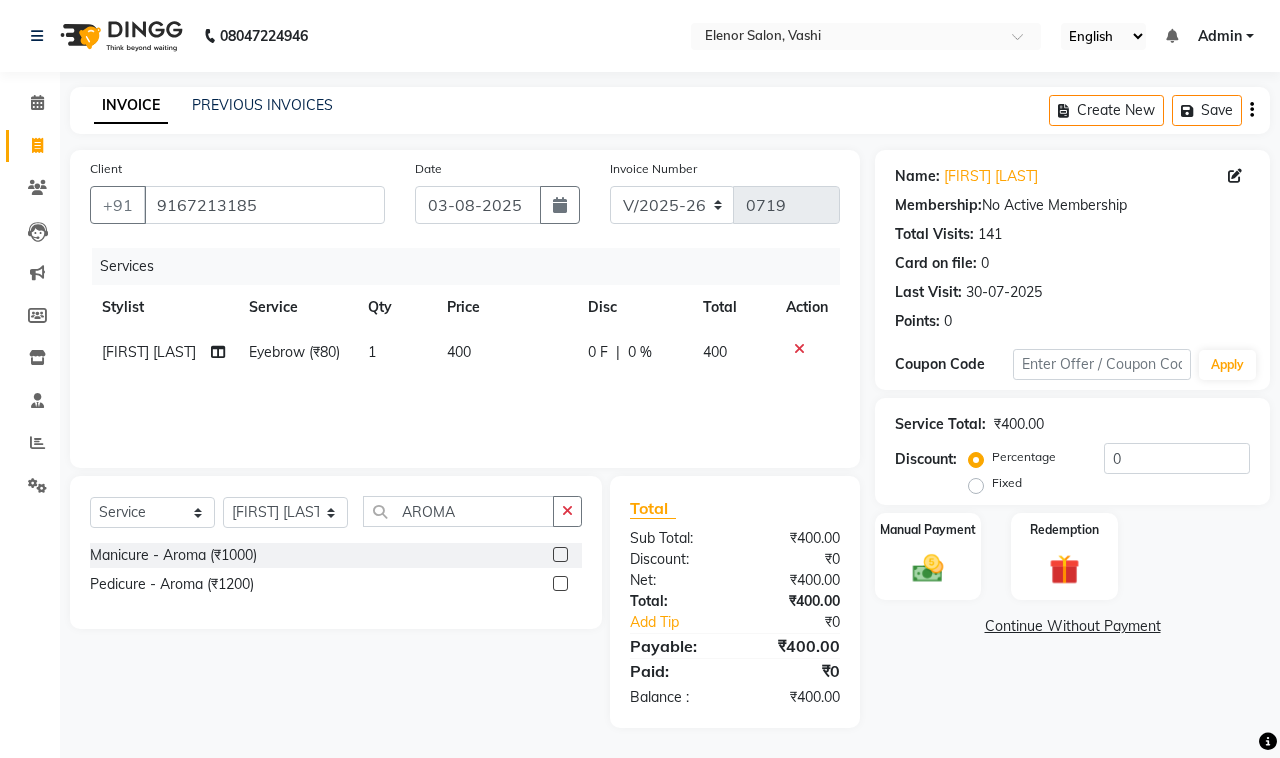 click 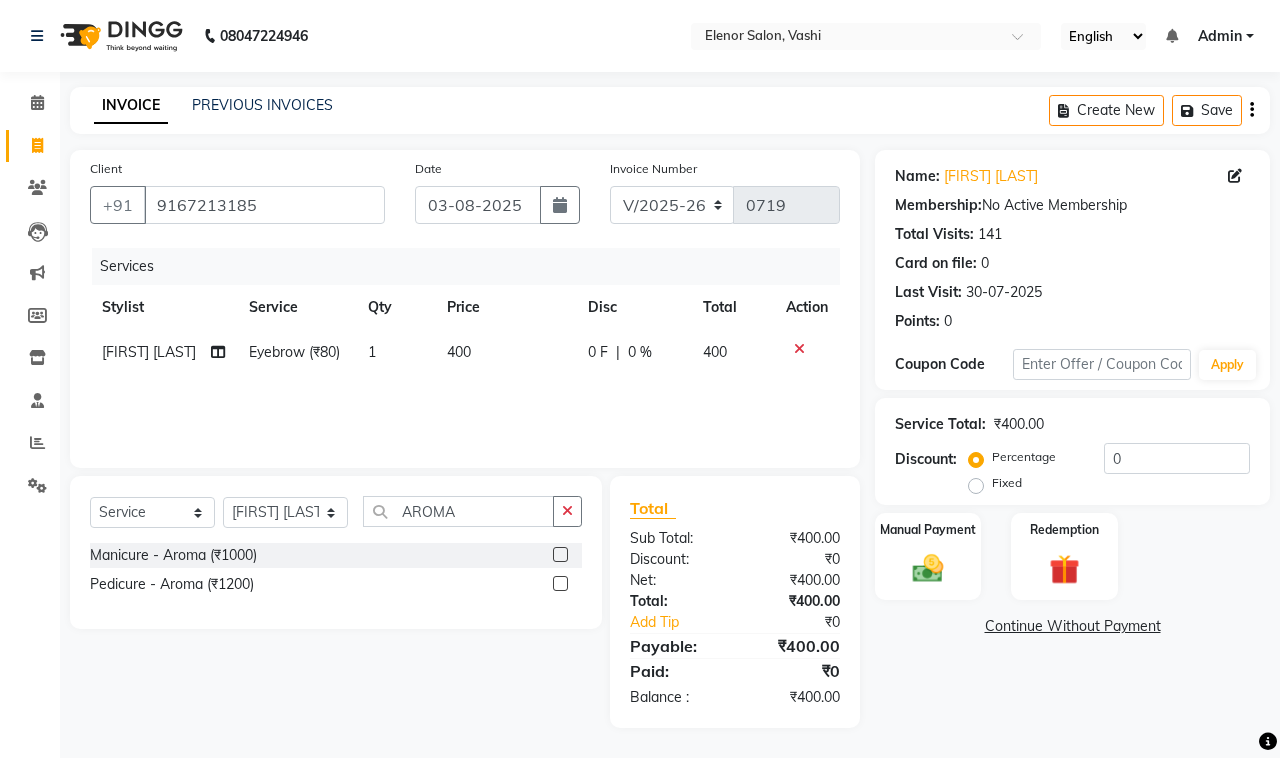 click 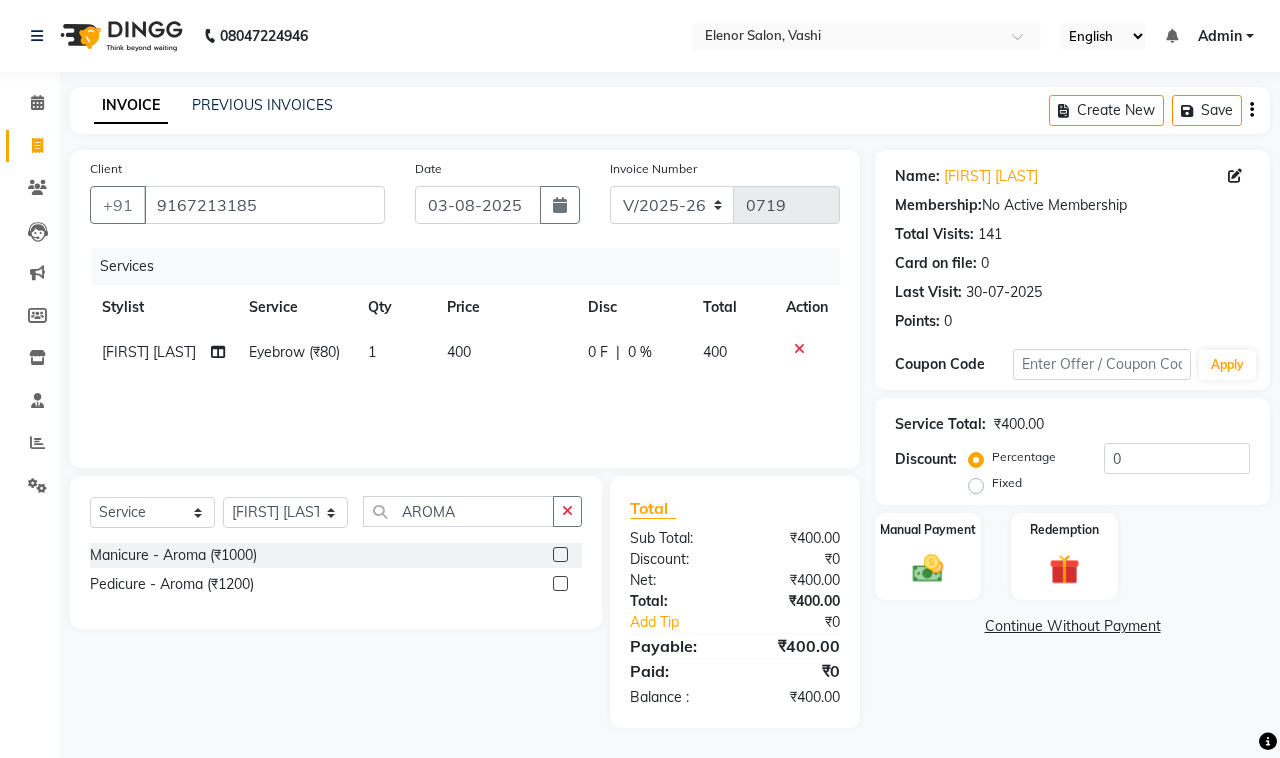 click at bounding box center (559, 584) 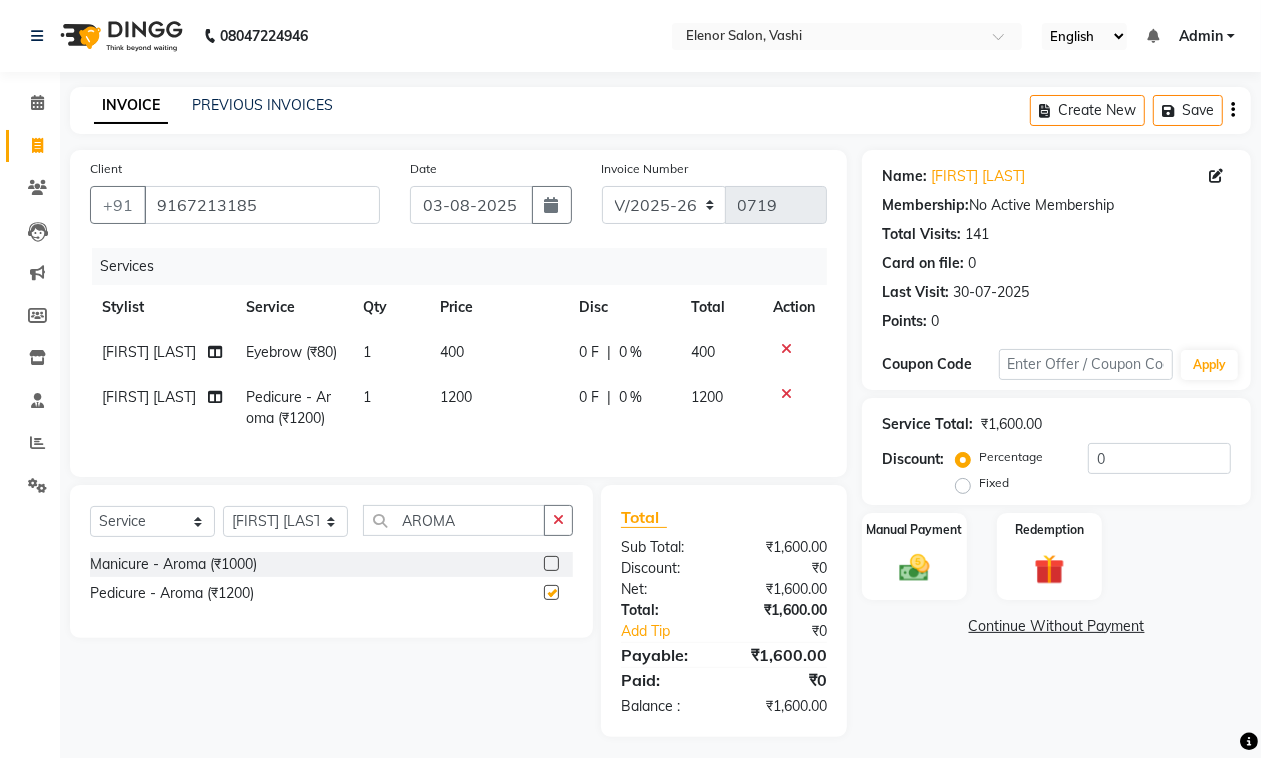 checkbox on "false" 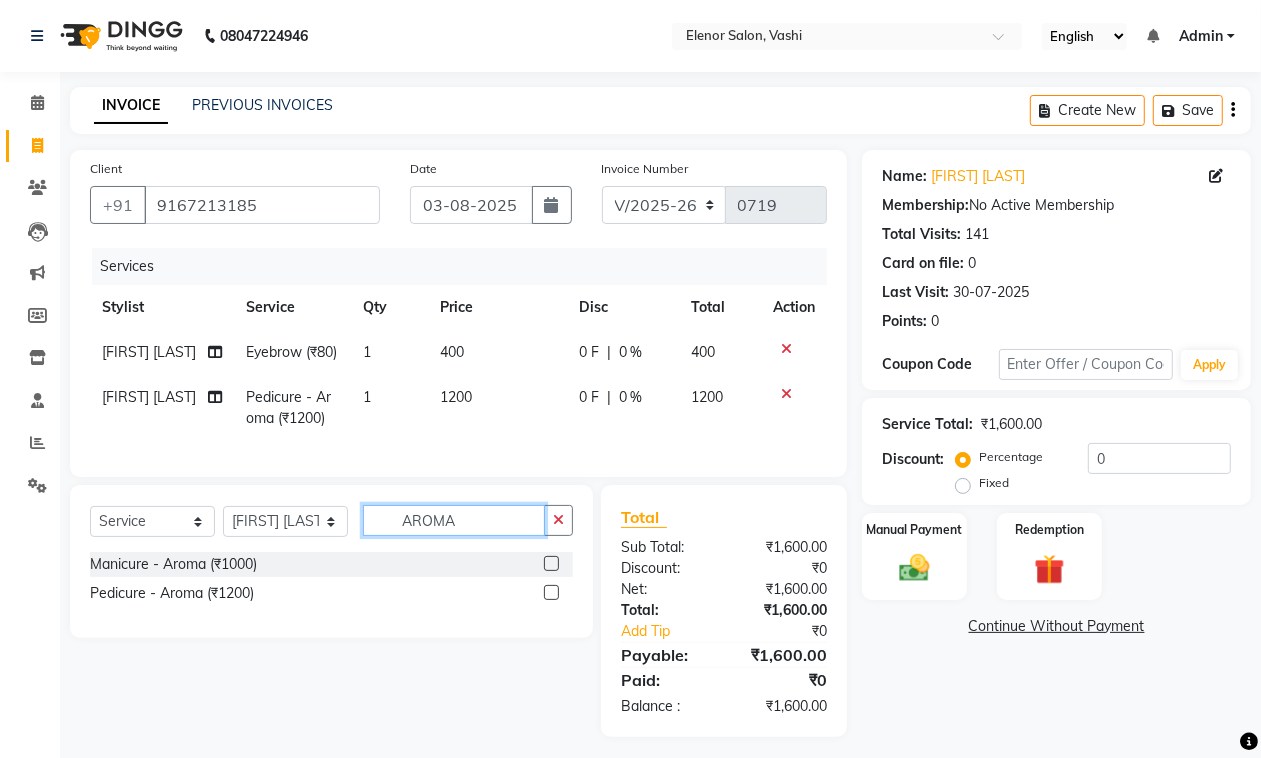 click on "AROMA" 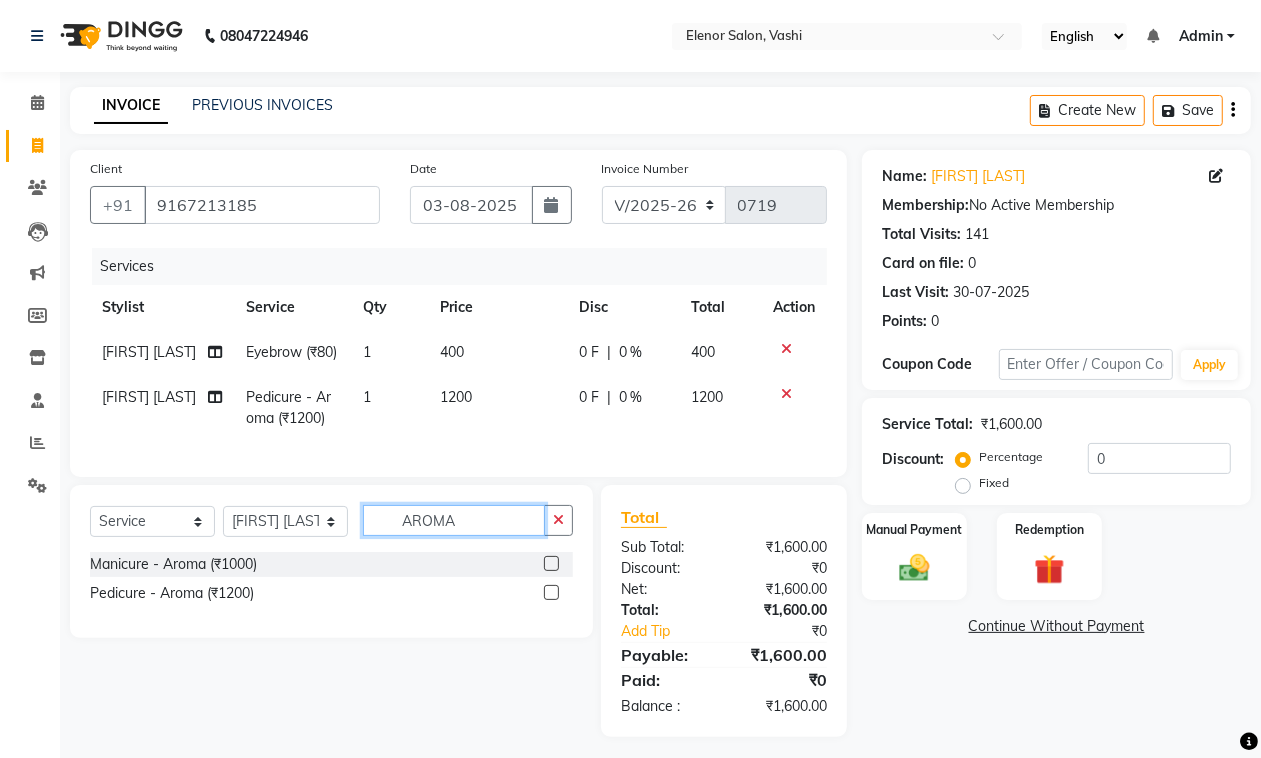 click on "AROMA" 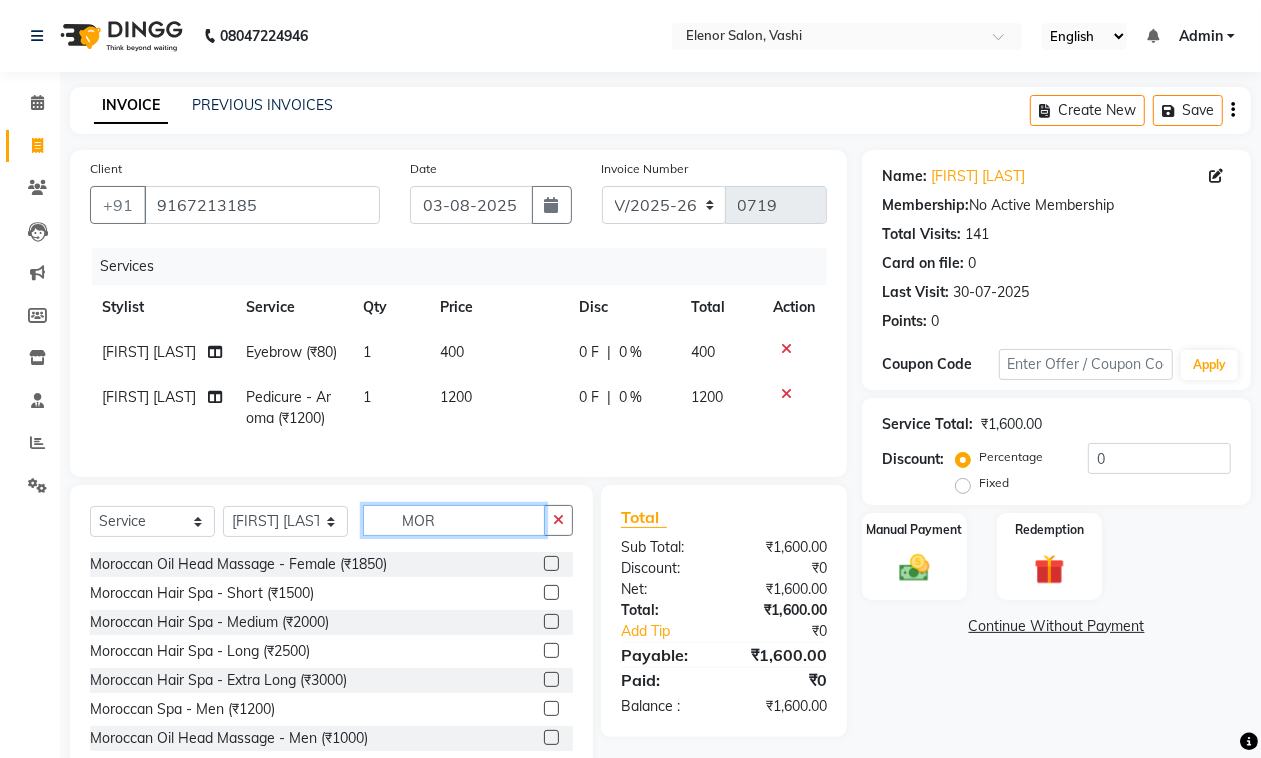 type on "MOR" 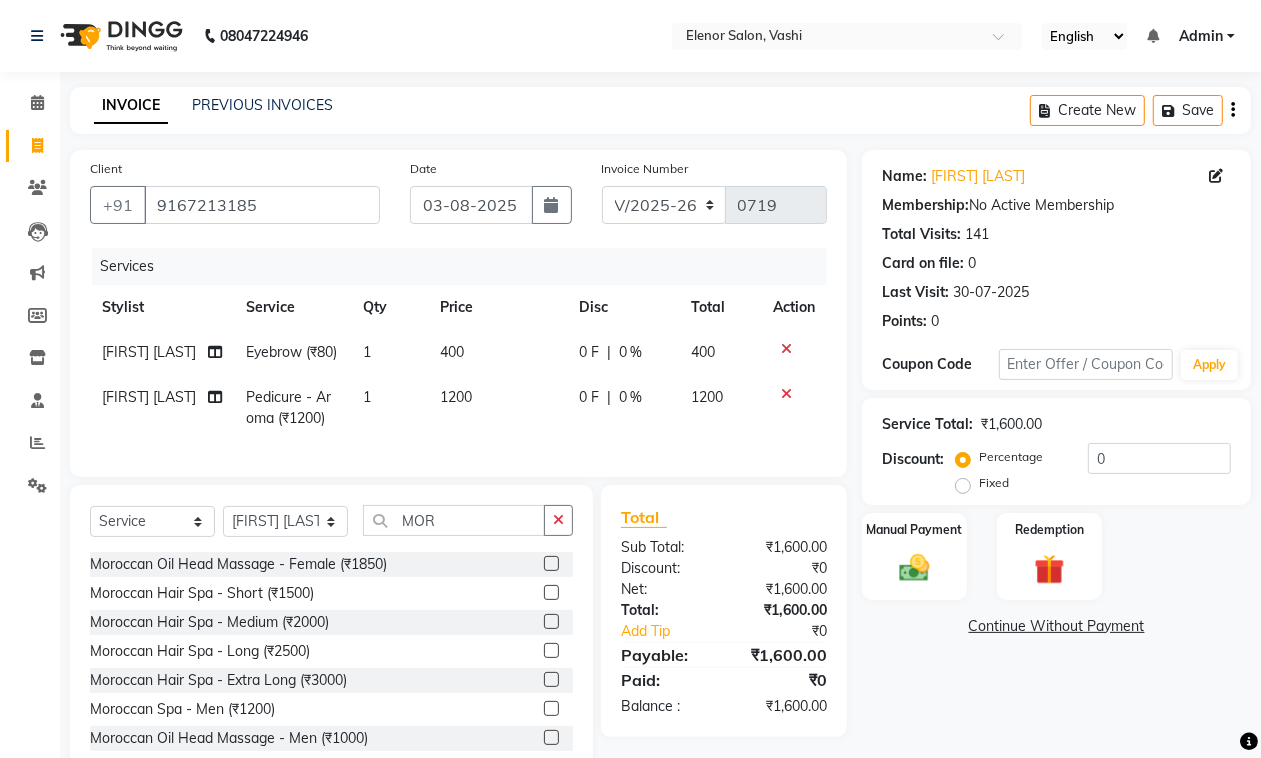 click 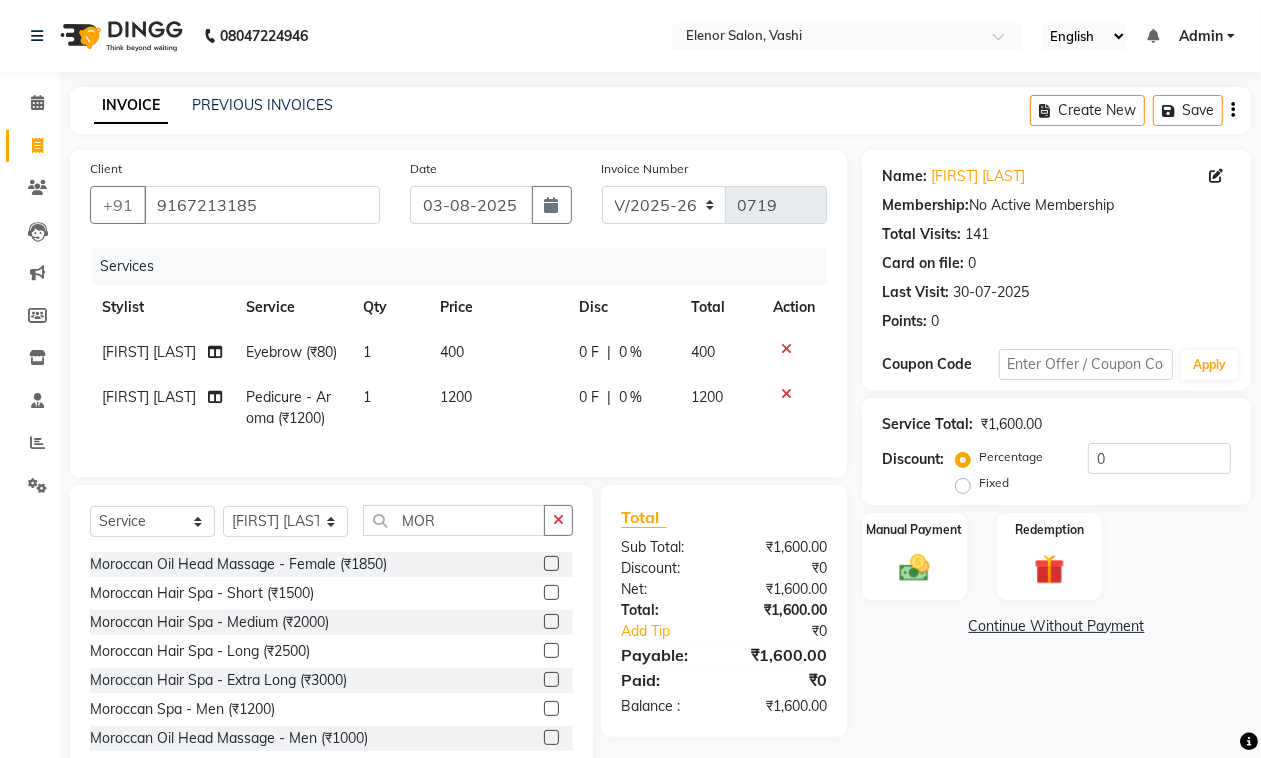click at bounding box center (550, 622) 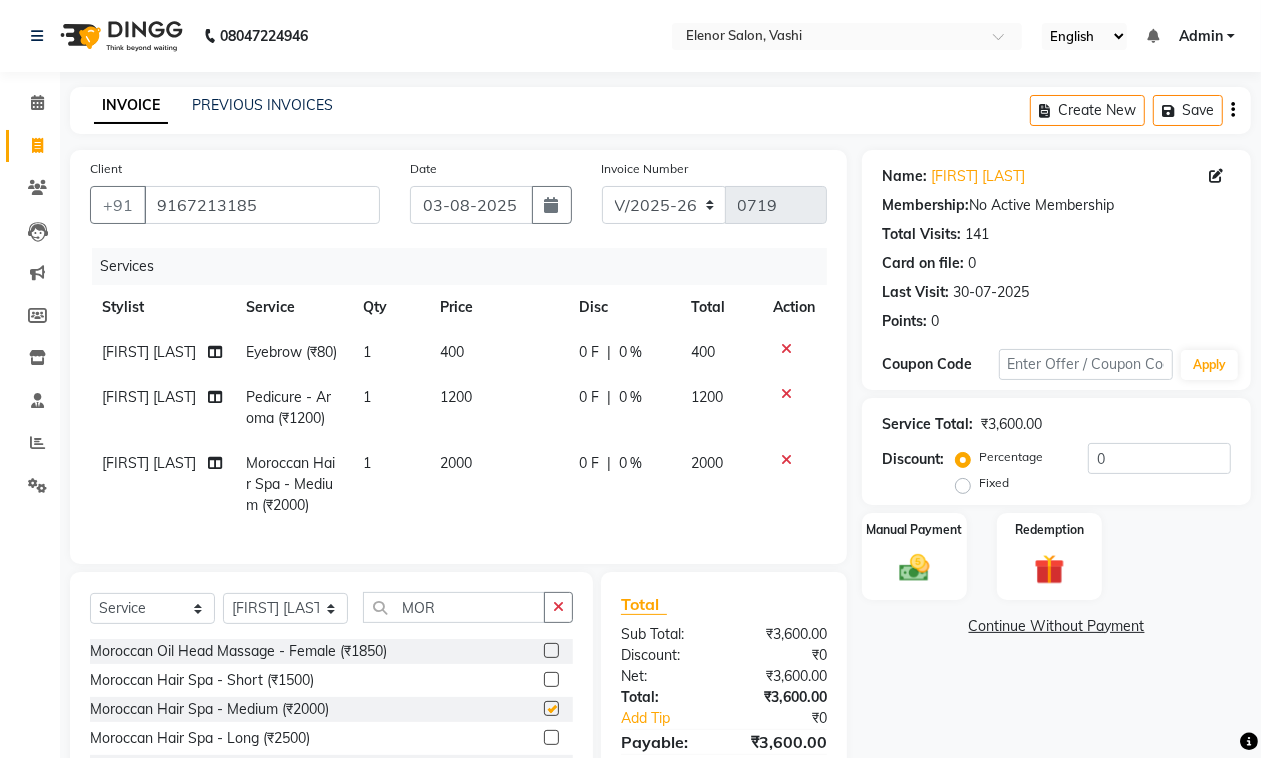 checkbox on "false" 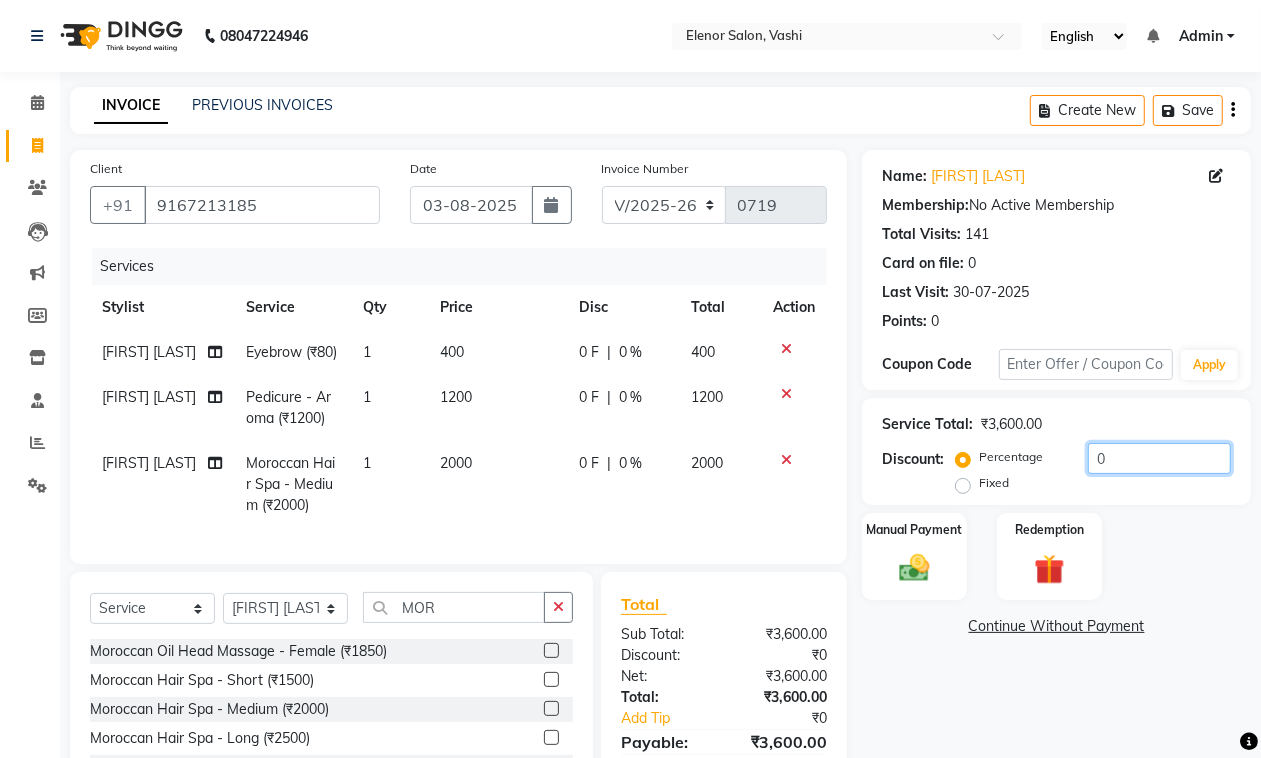 click on "0" 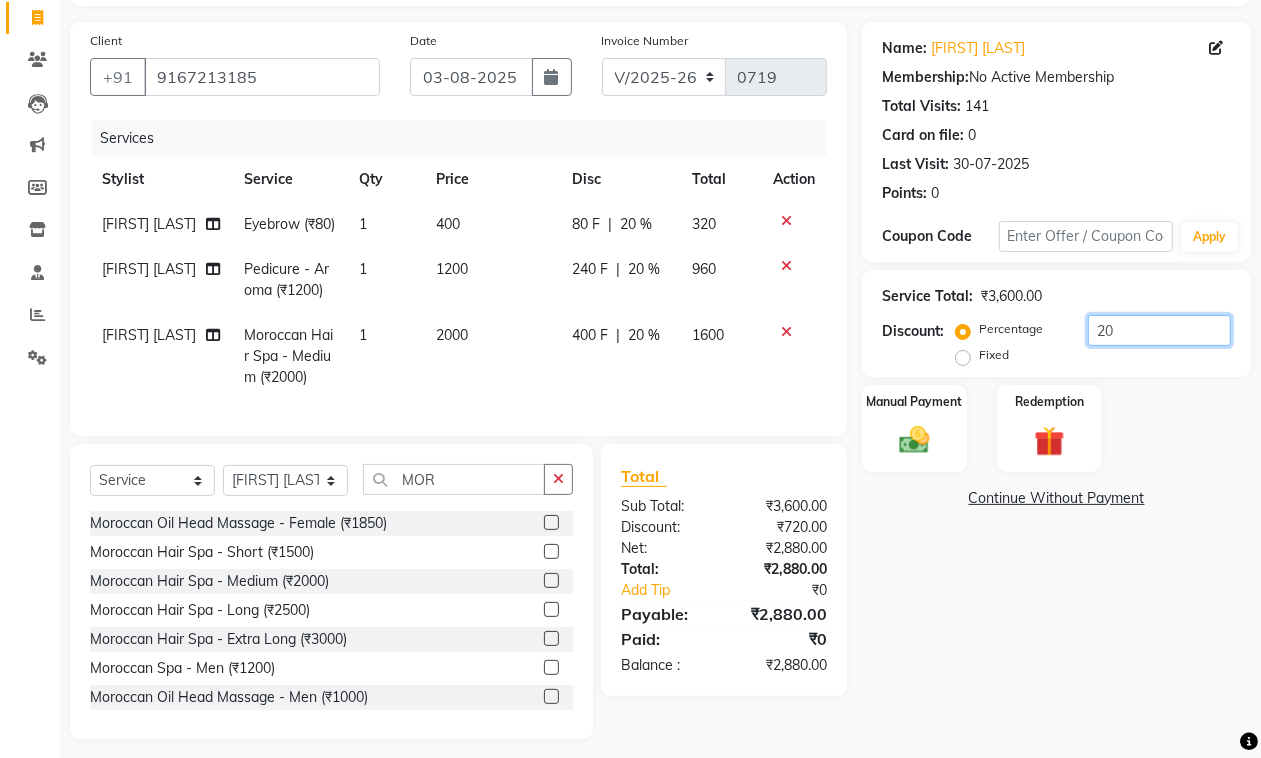 scroll, scrollTop: 150, scrollLeft: 0, axis: vertical 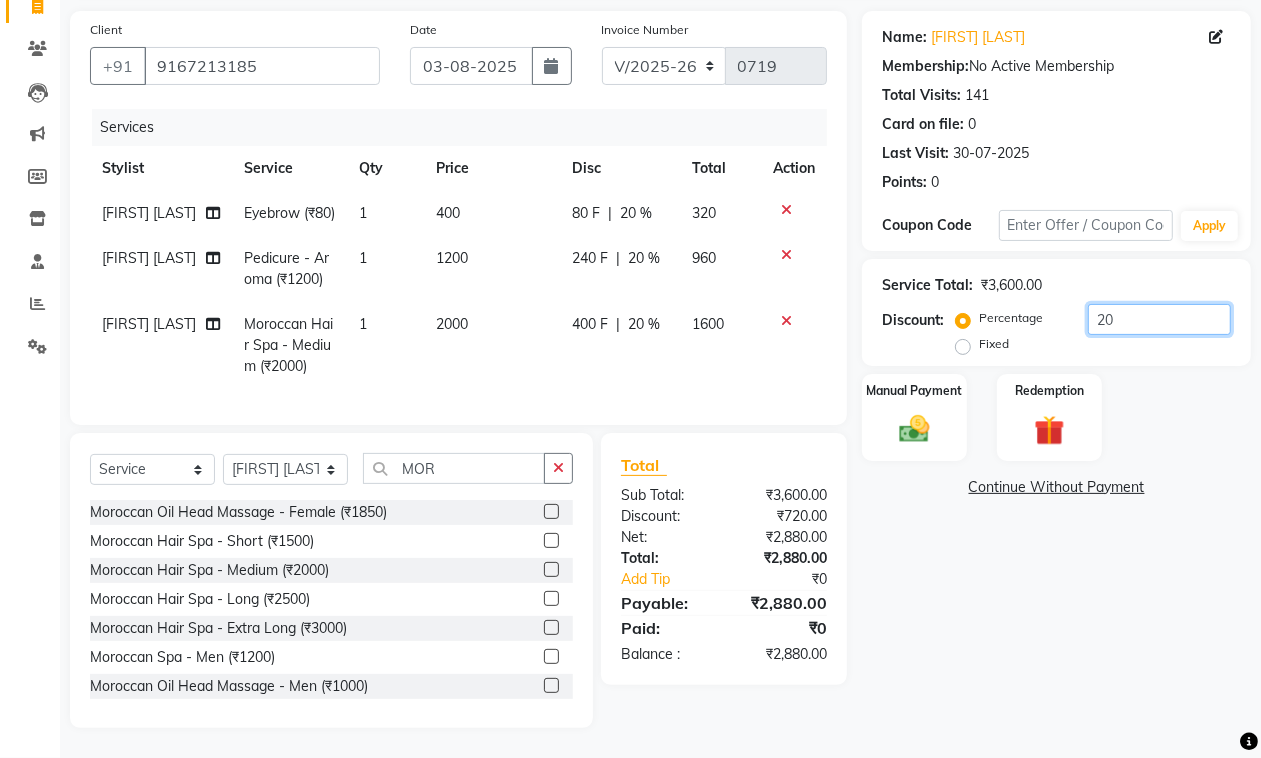 type on "20" 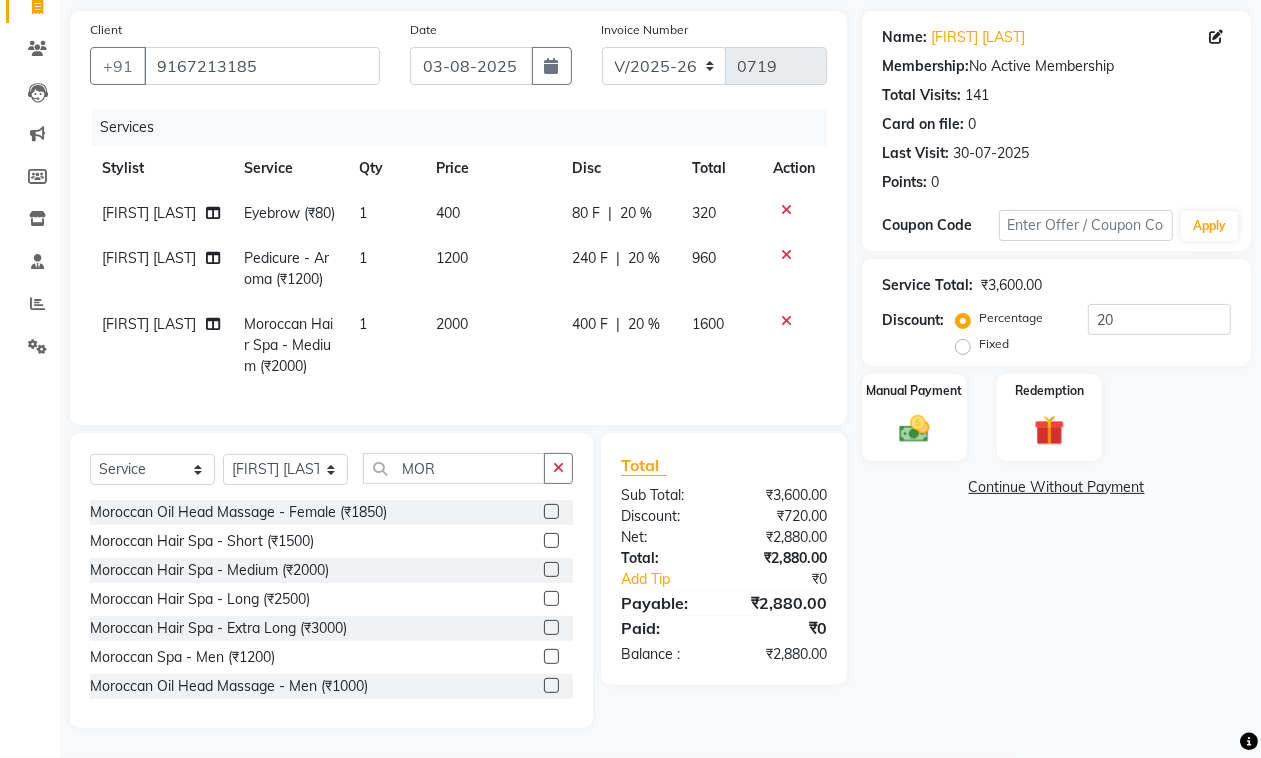click on "400" 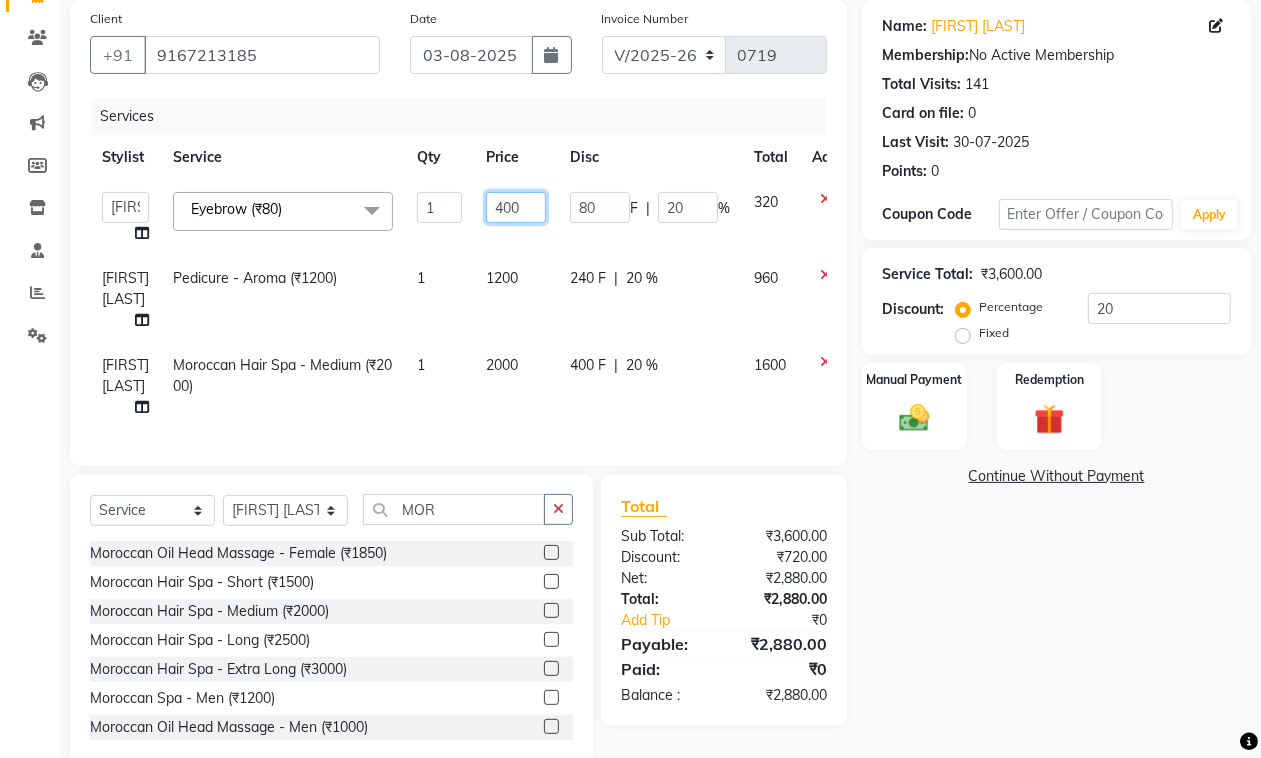 click on "400" 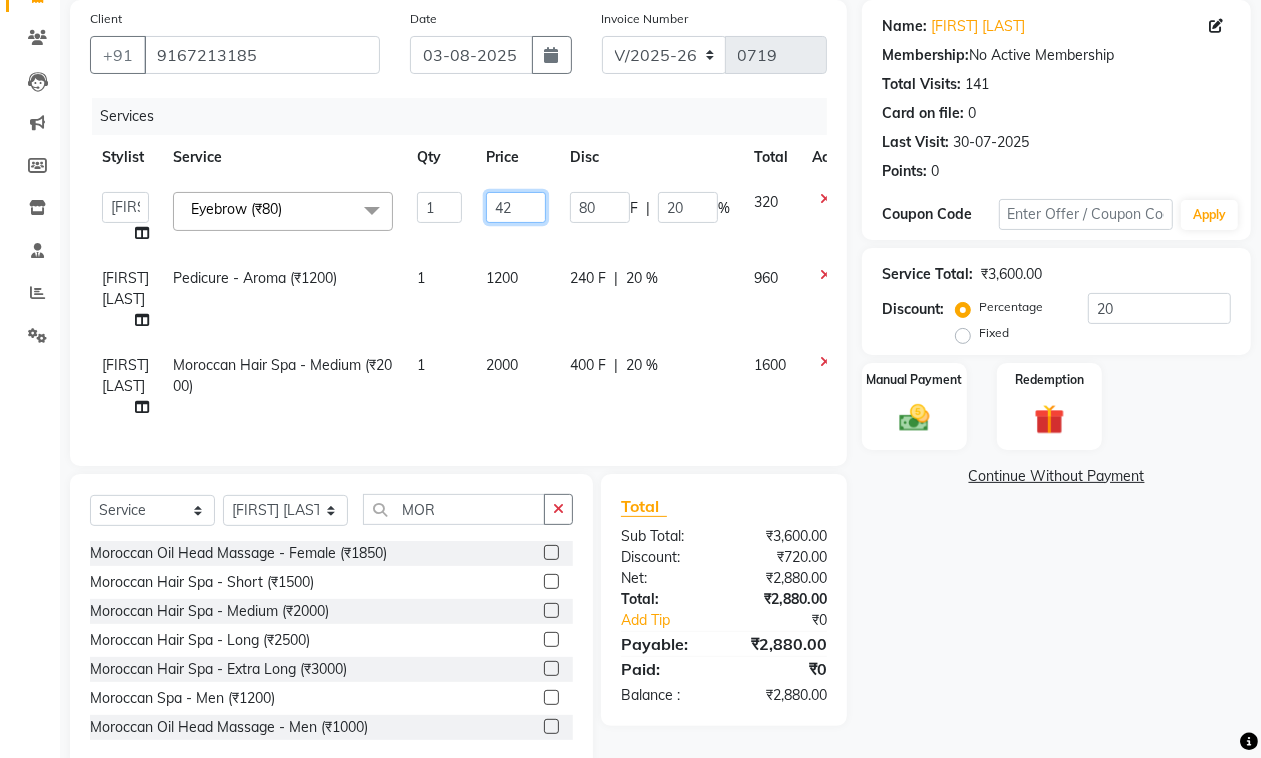 type on "420" 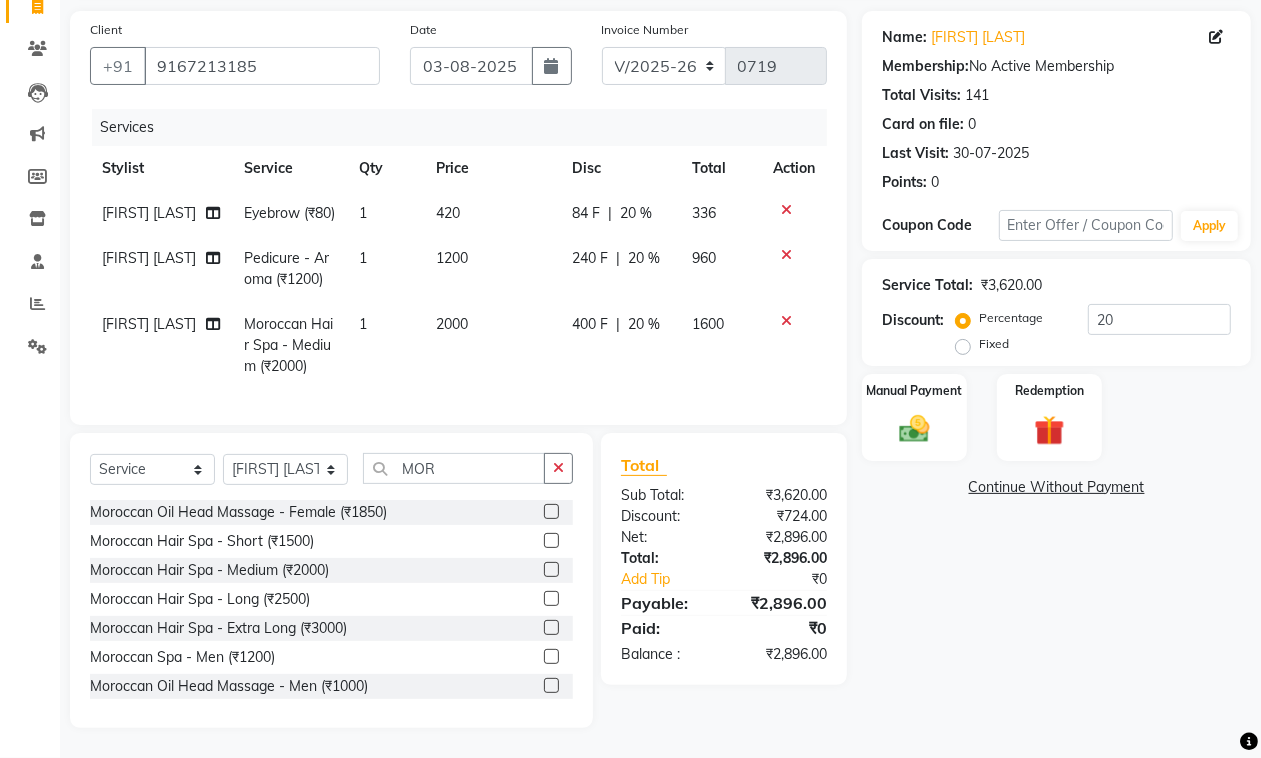 click on "Services Stylist Service Qty Price Disc Total Action [FIRST] [LAST] Eyebrow (₹80) 1 420 84 F | 20 % 336 [FIRST] [LAST] Pedicure - Aroma (₹1200) 1 1200 240 F | 20 % 960 [FIRST] [LAST] Moroccan Hair Spa - Medium (₹2000) 1 2000 400 F | 20 % 1600" 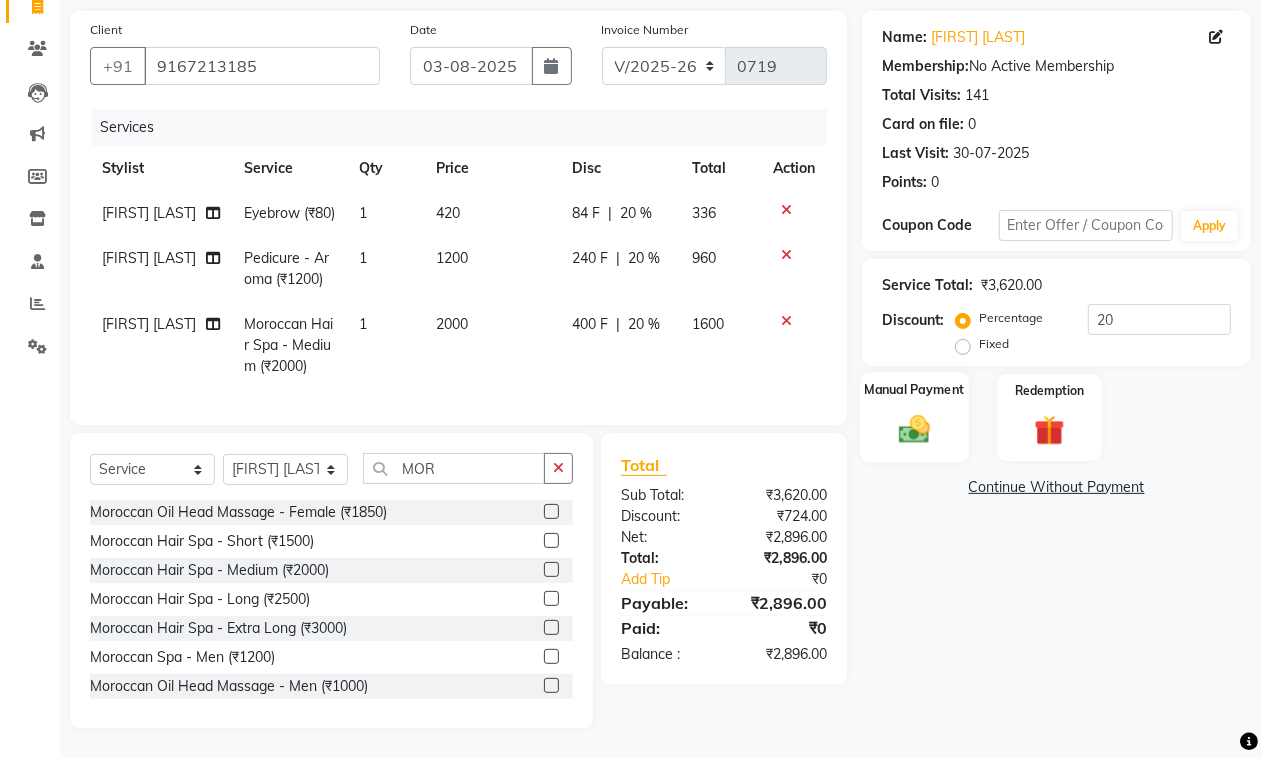 click on "Manual Payment" 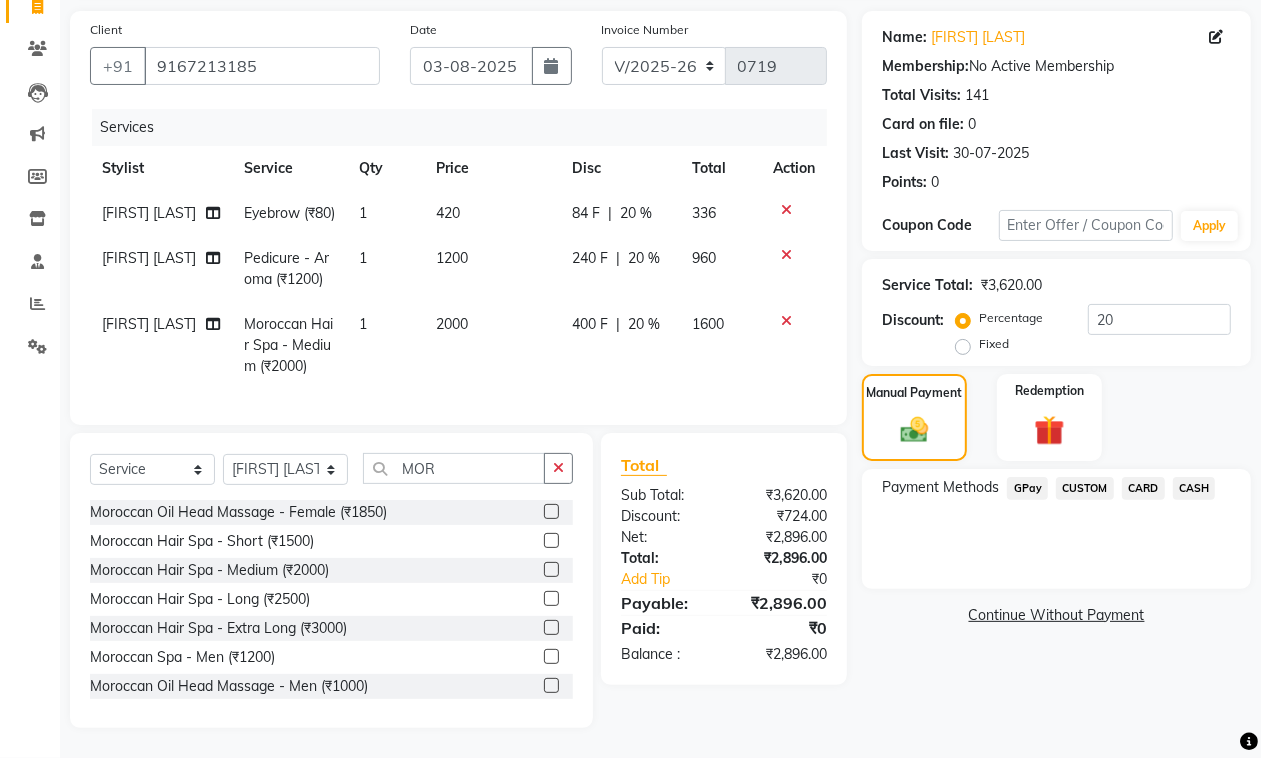 click on "CARD" 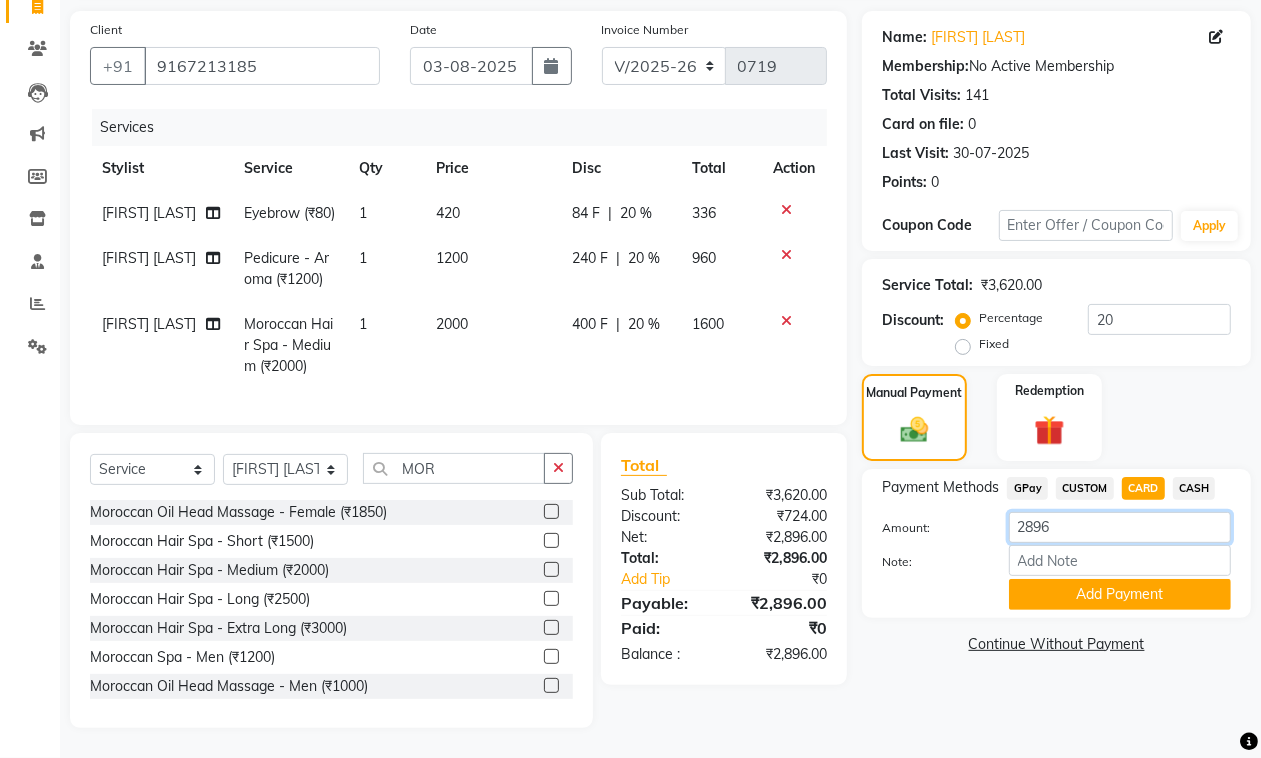 drag, startPoint x: 1071, startPoint y: 521, endPoint x: 1071, endPoint y: 510, distance: 11 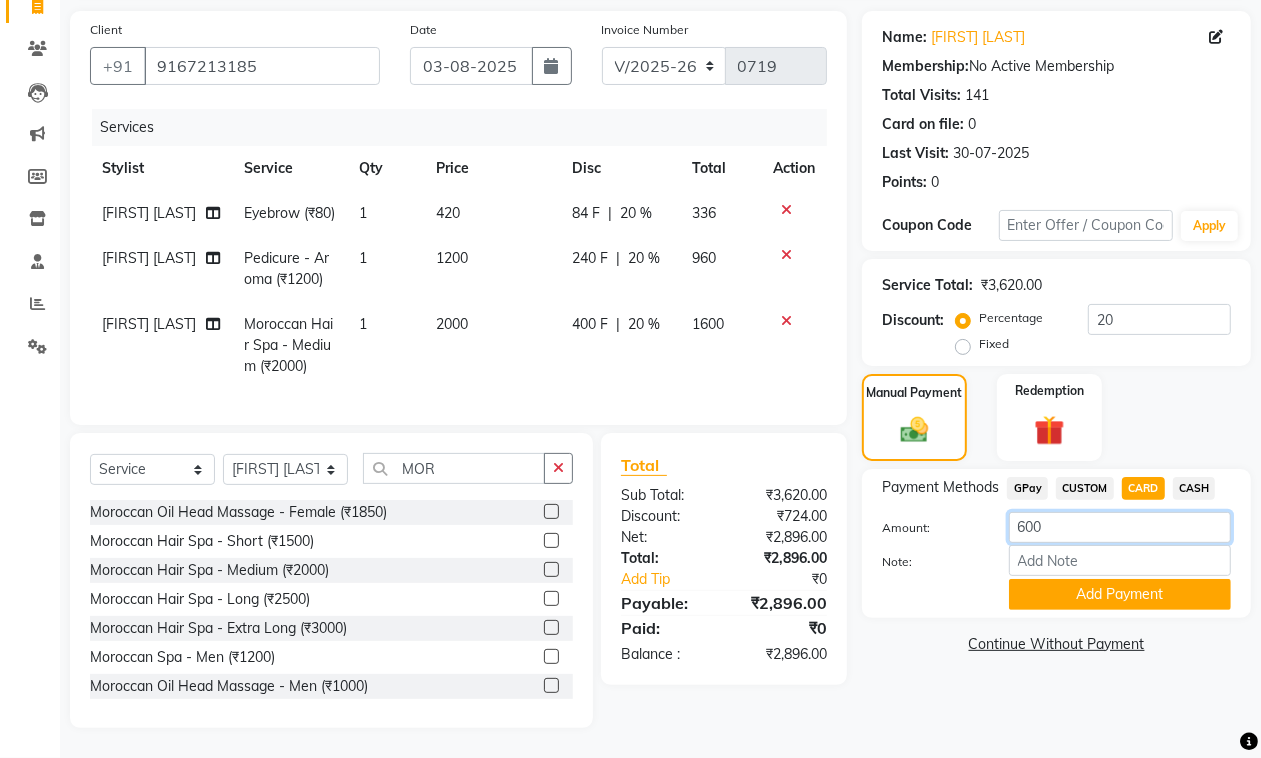 type on "600" 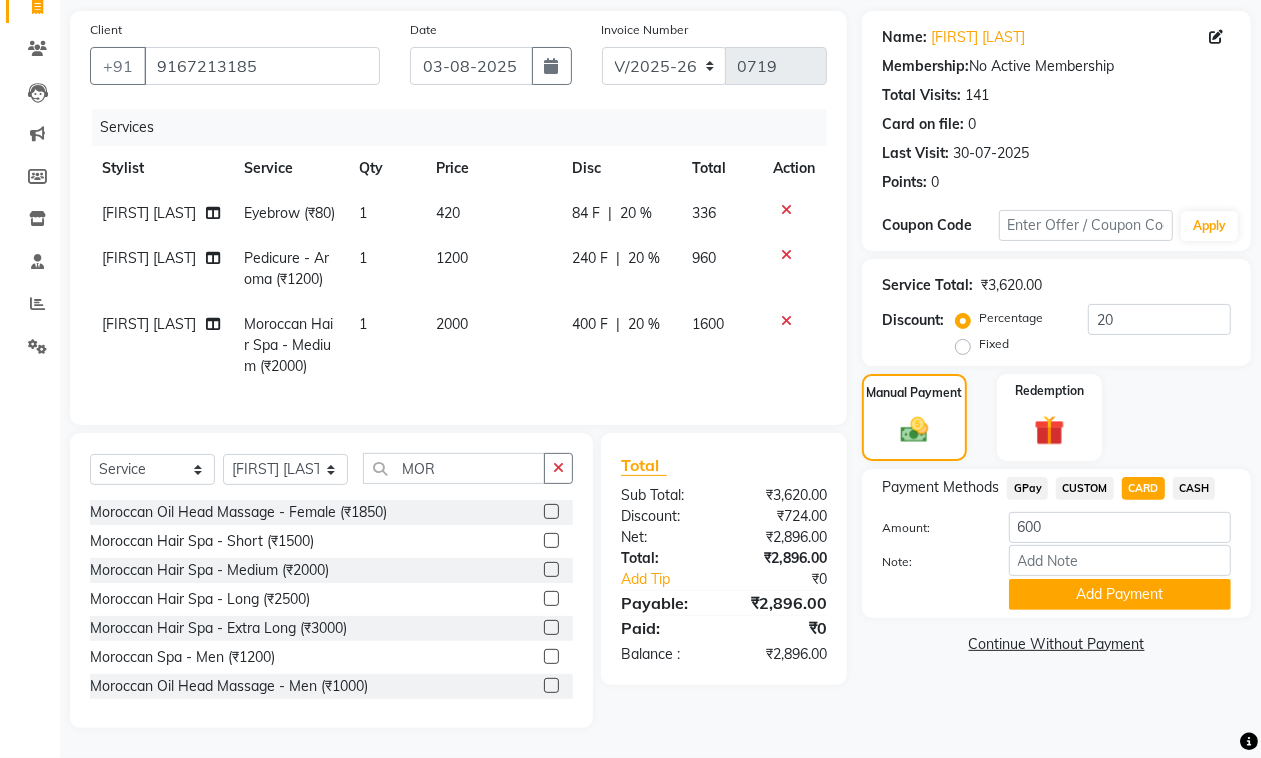 click on "Name: [FIRST] [LAST] Membership: No Active Membership Total Visits: 141 Card on file: 0 Last Visit: 30-07-2025 Points: 0 Coupon Code Apply Service Total: ₹3,620.00 Discount: Percentage Fixed 20 Manual Payment Redemption Payment Methods GPay CUSTOM CARD CASH Amount: 600 Note: Add Payment Continue Without Payment" 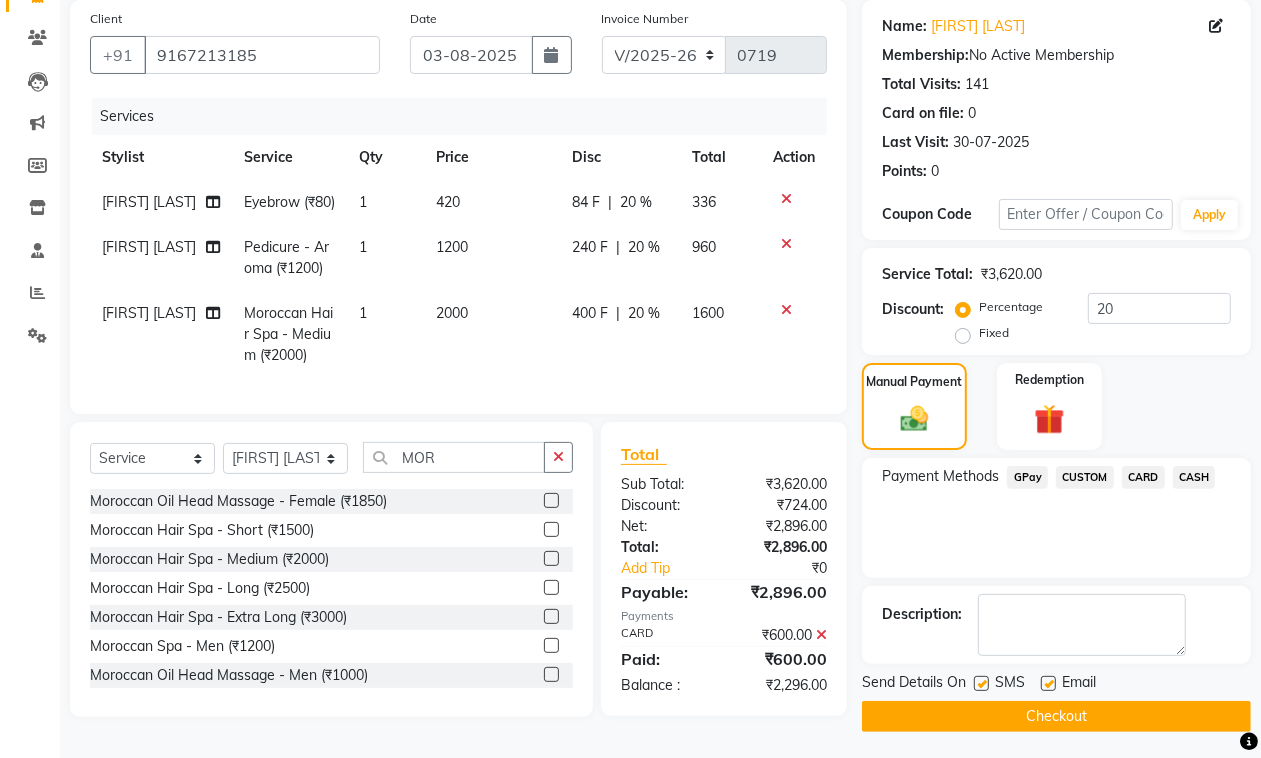 click on "GPay" 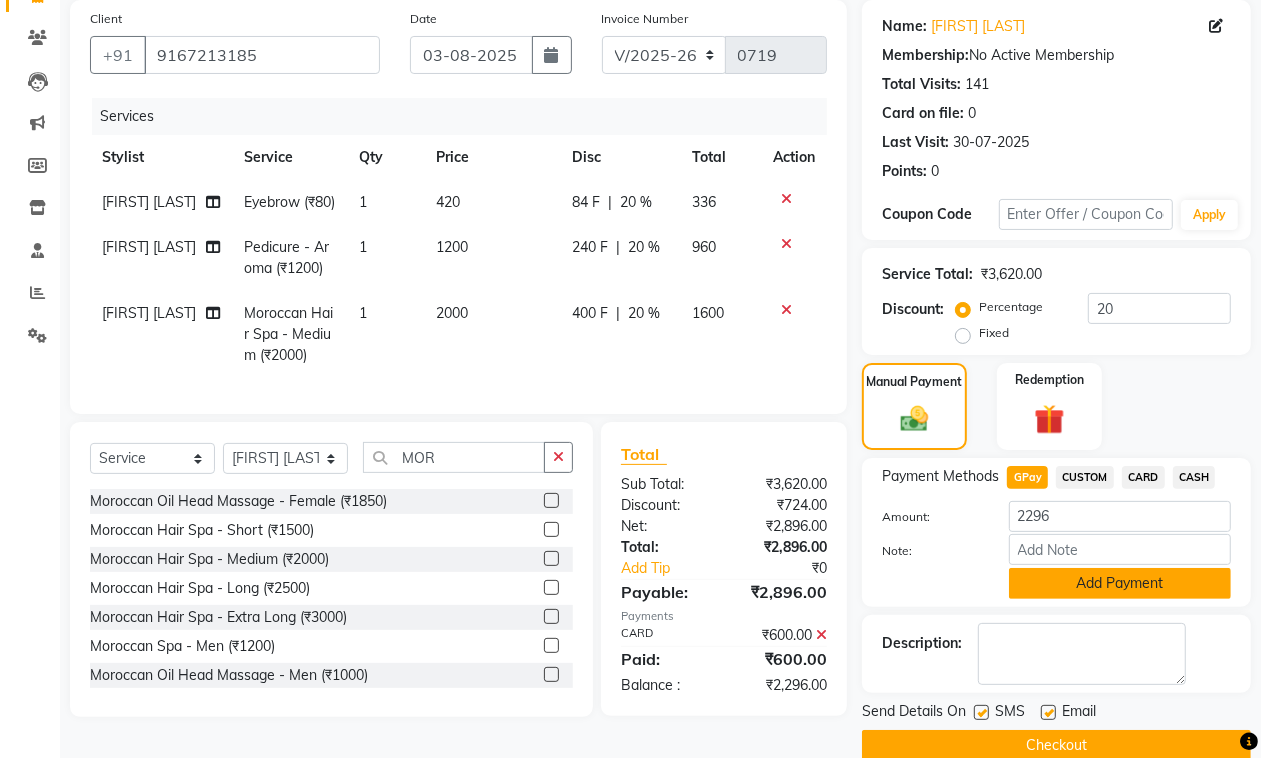 click on "Add Payment" 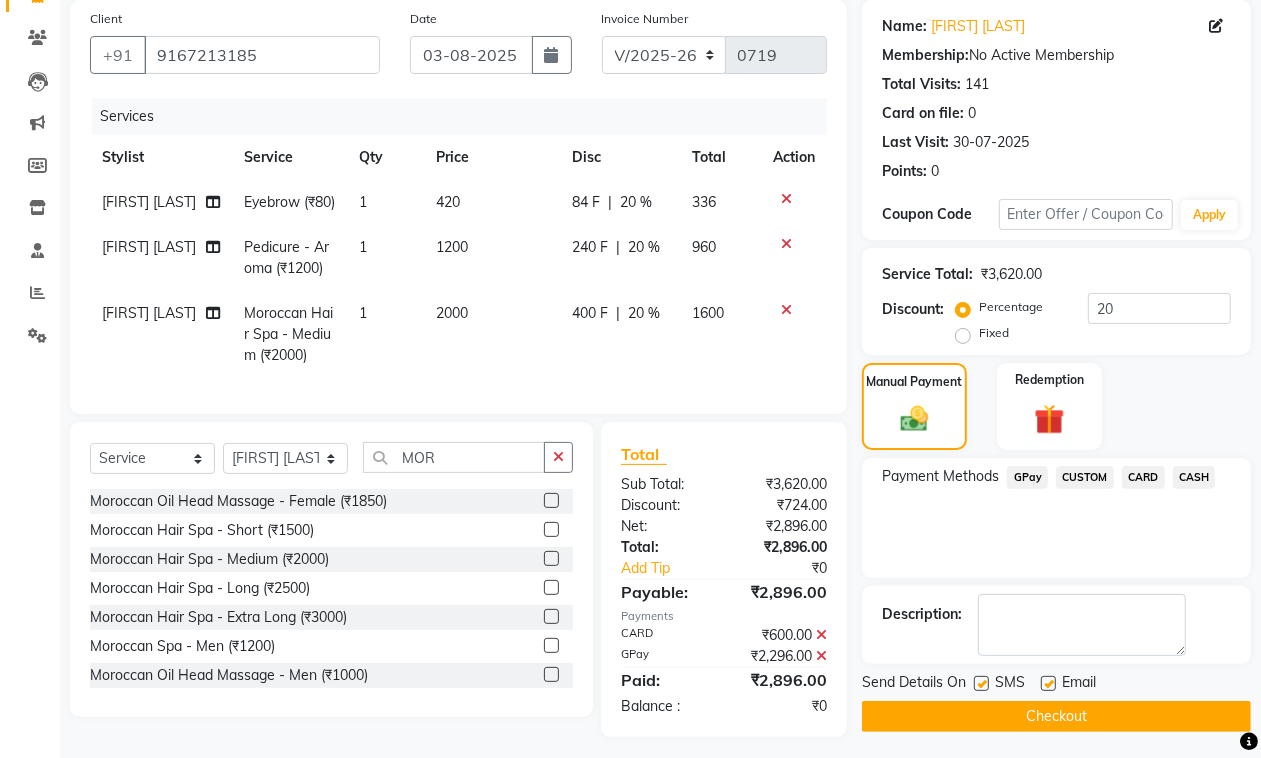 click 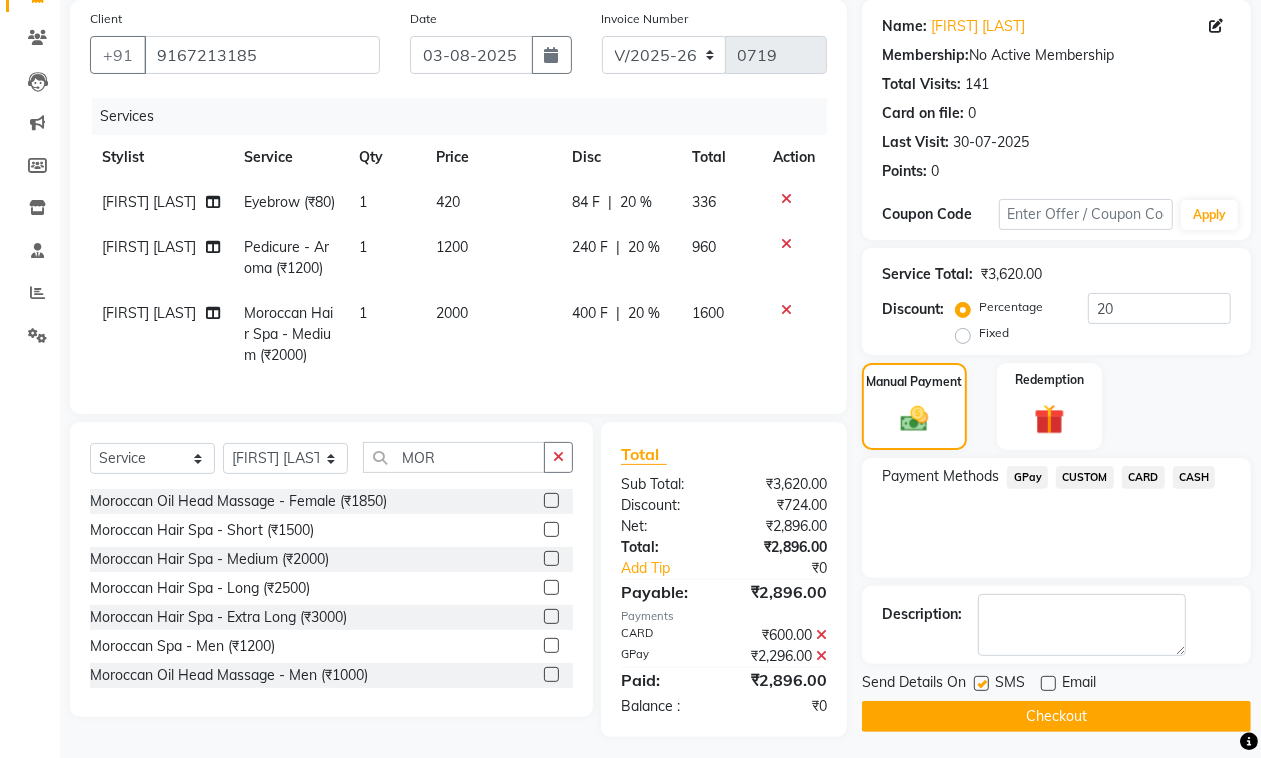 click 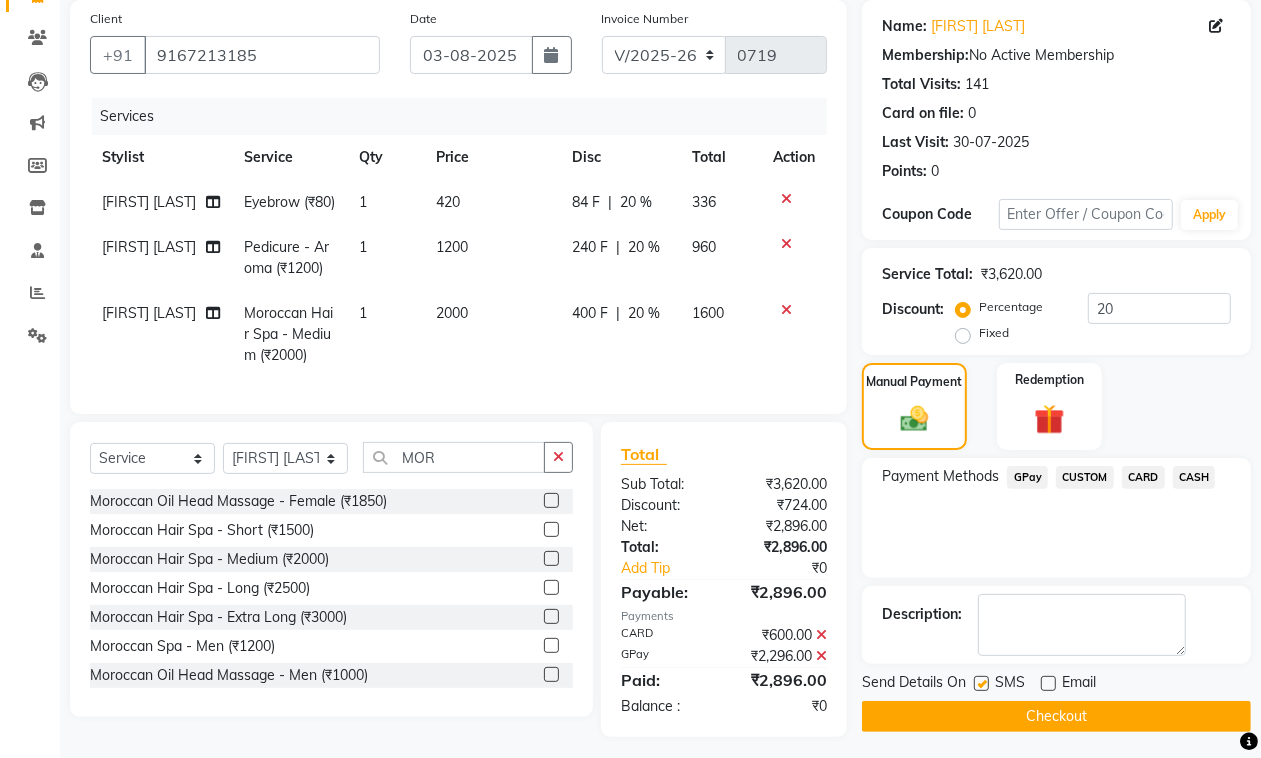 click at bounding box center (980, 684) 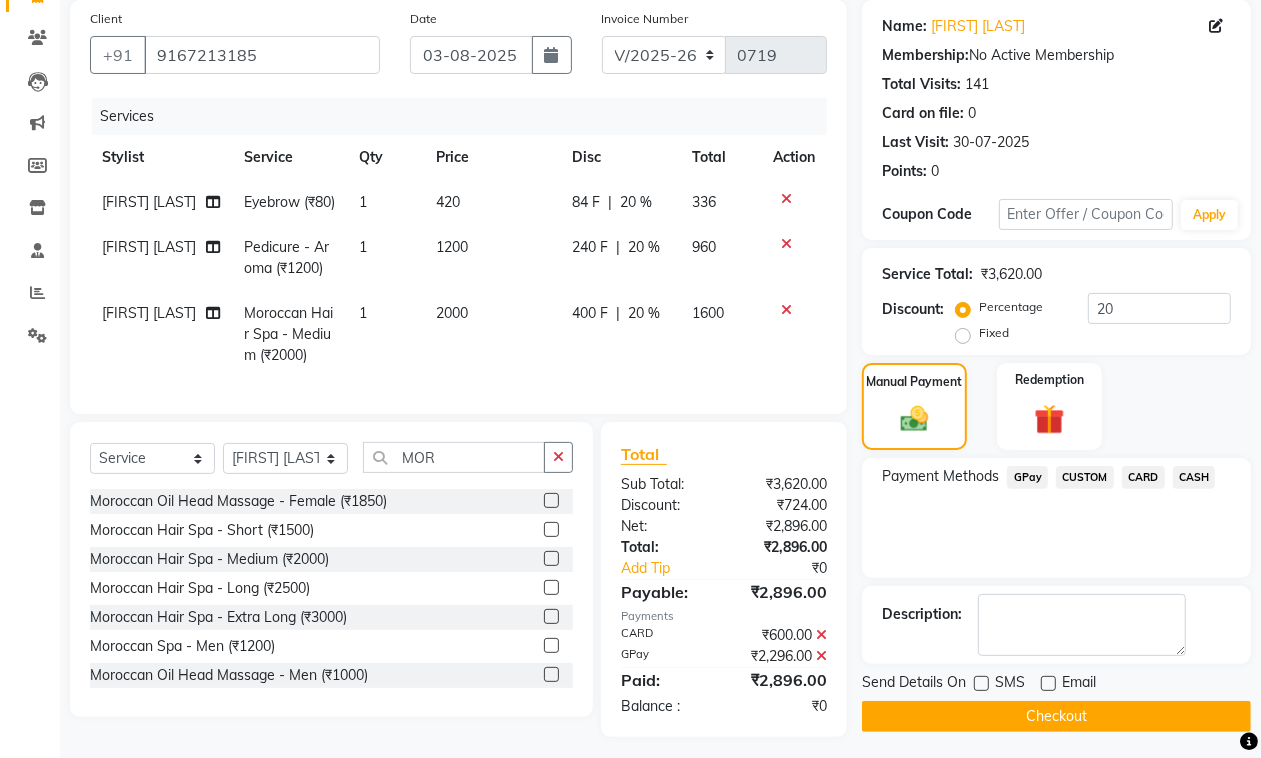 click on "Checkout" 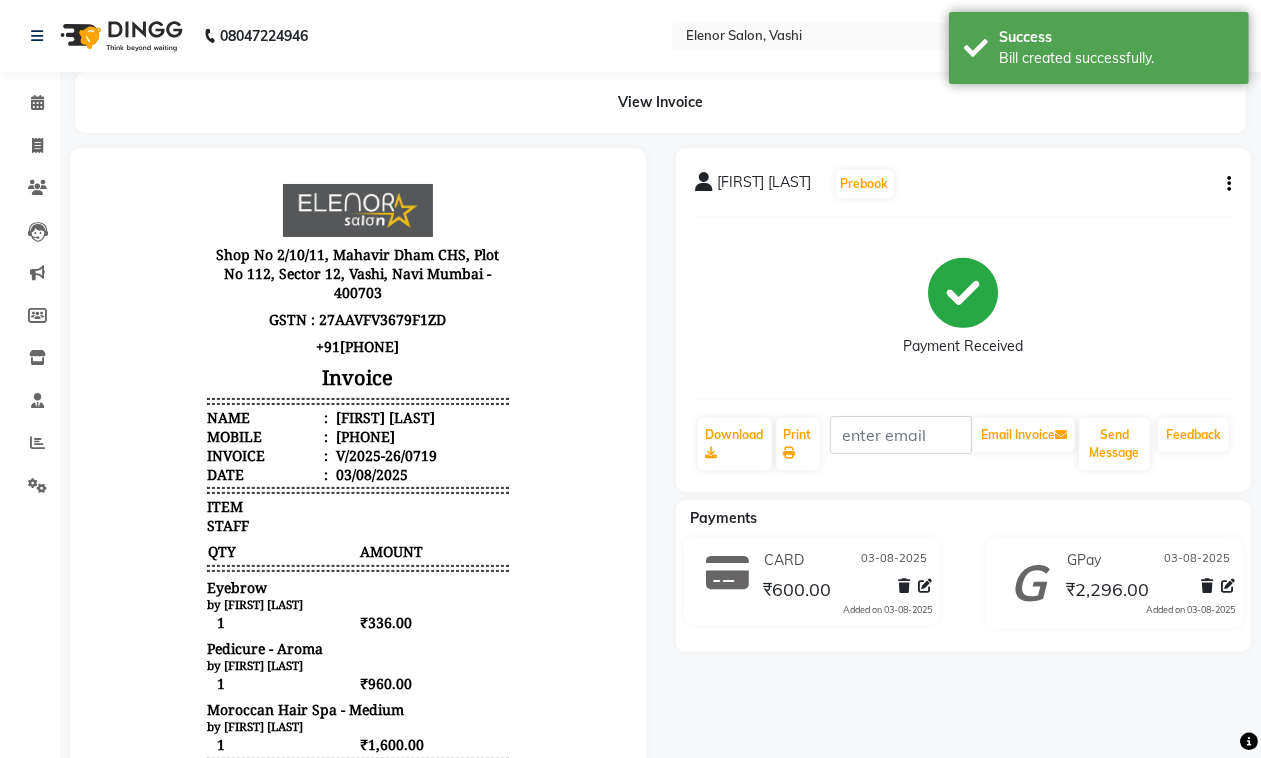 scroll, scrollTop: 0, scrollLeft: 0, axis: both 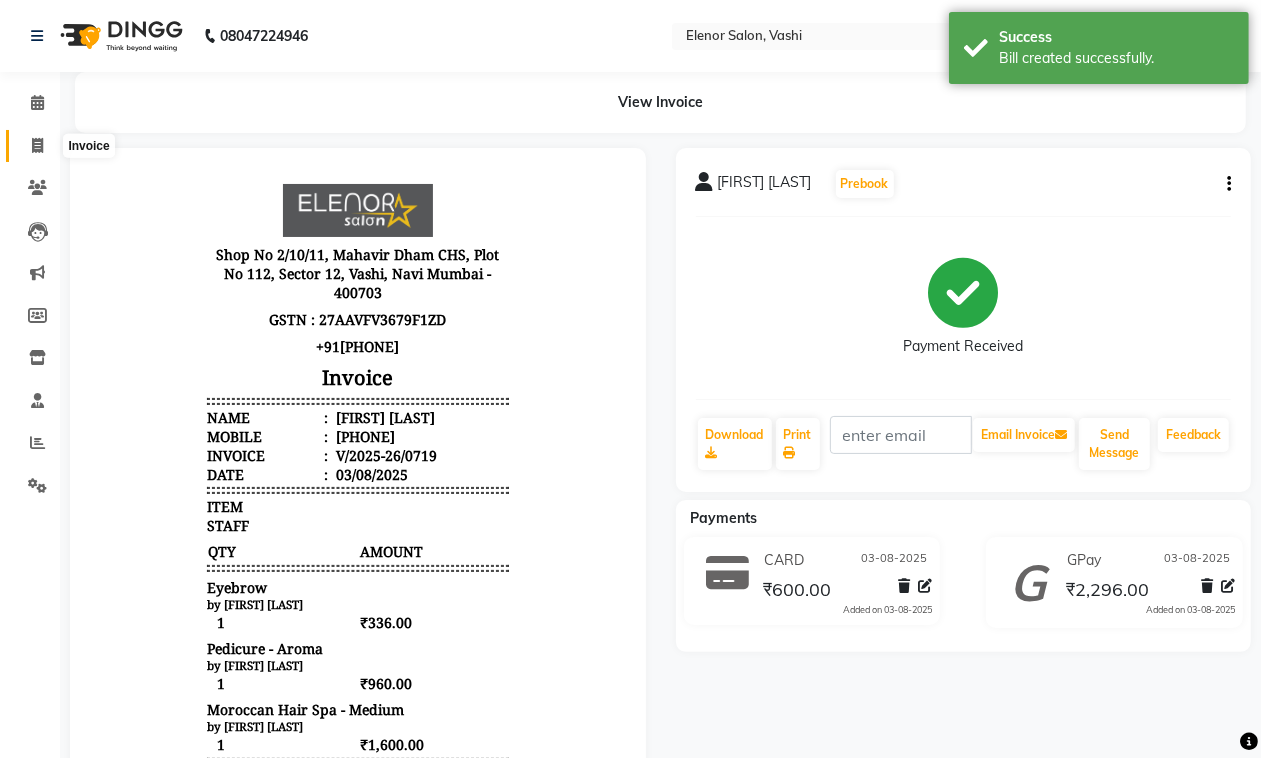 click 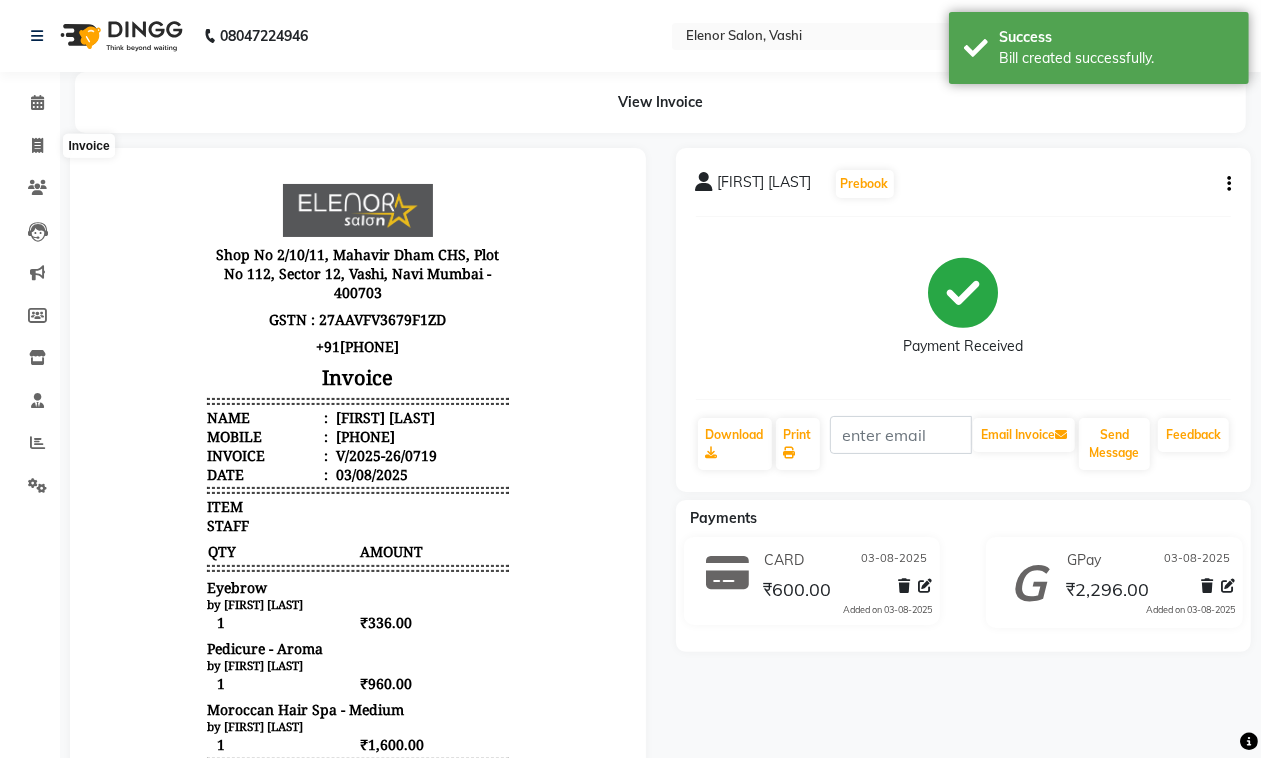 select on "service" 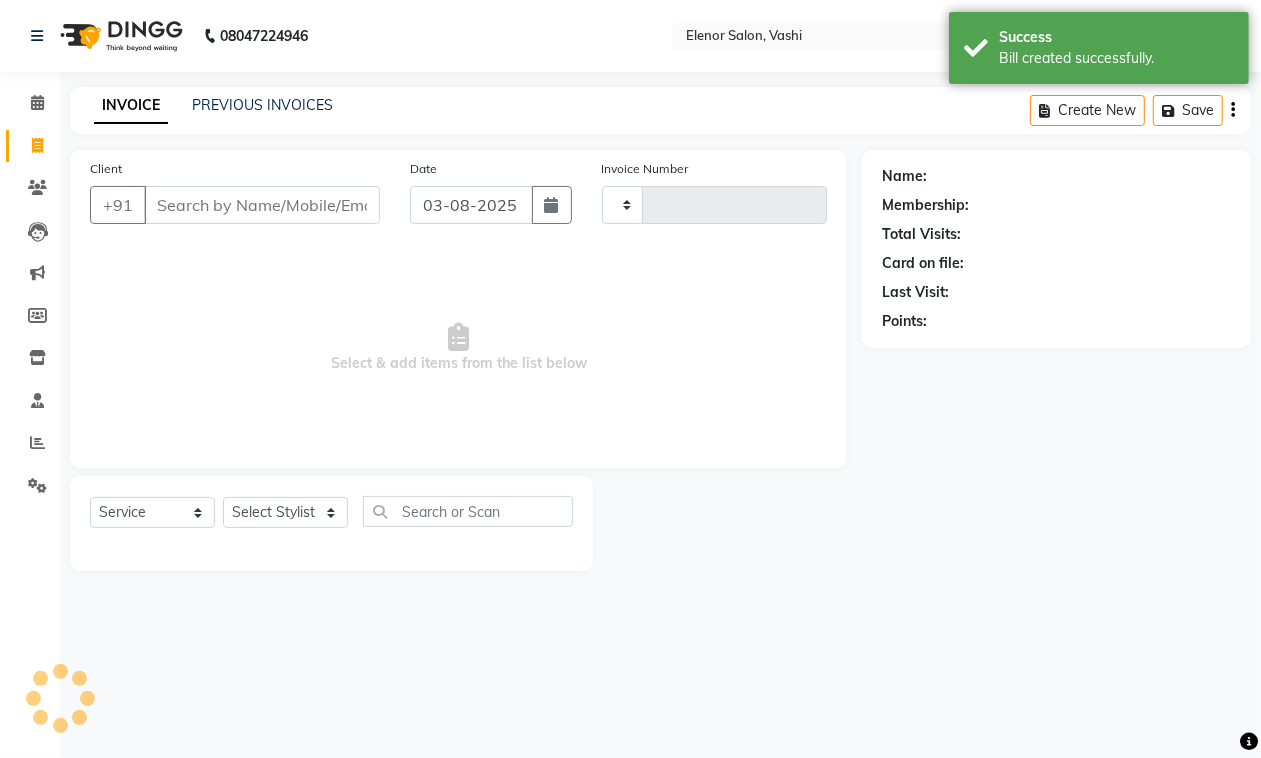 type on "0720" 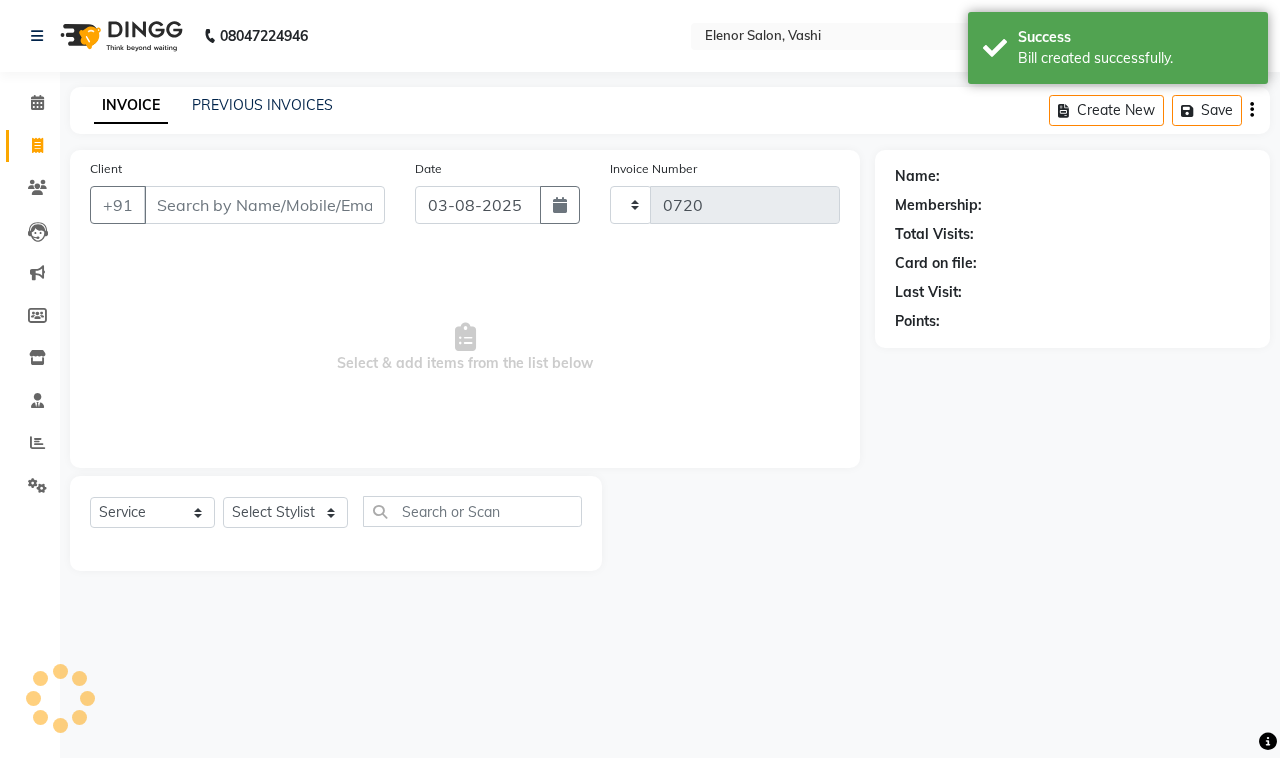 select on "695" 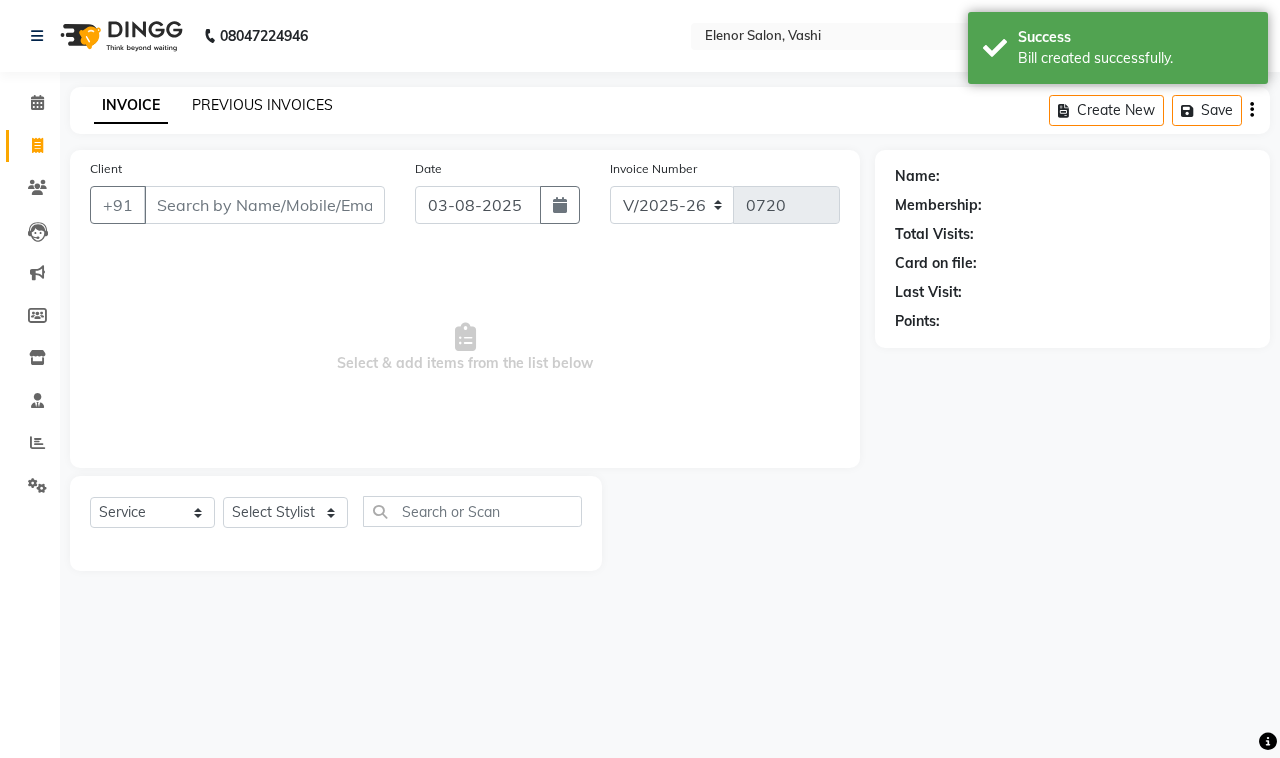click on "PREVIOUS INVOICES" 